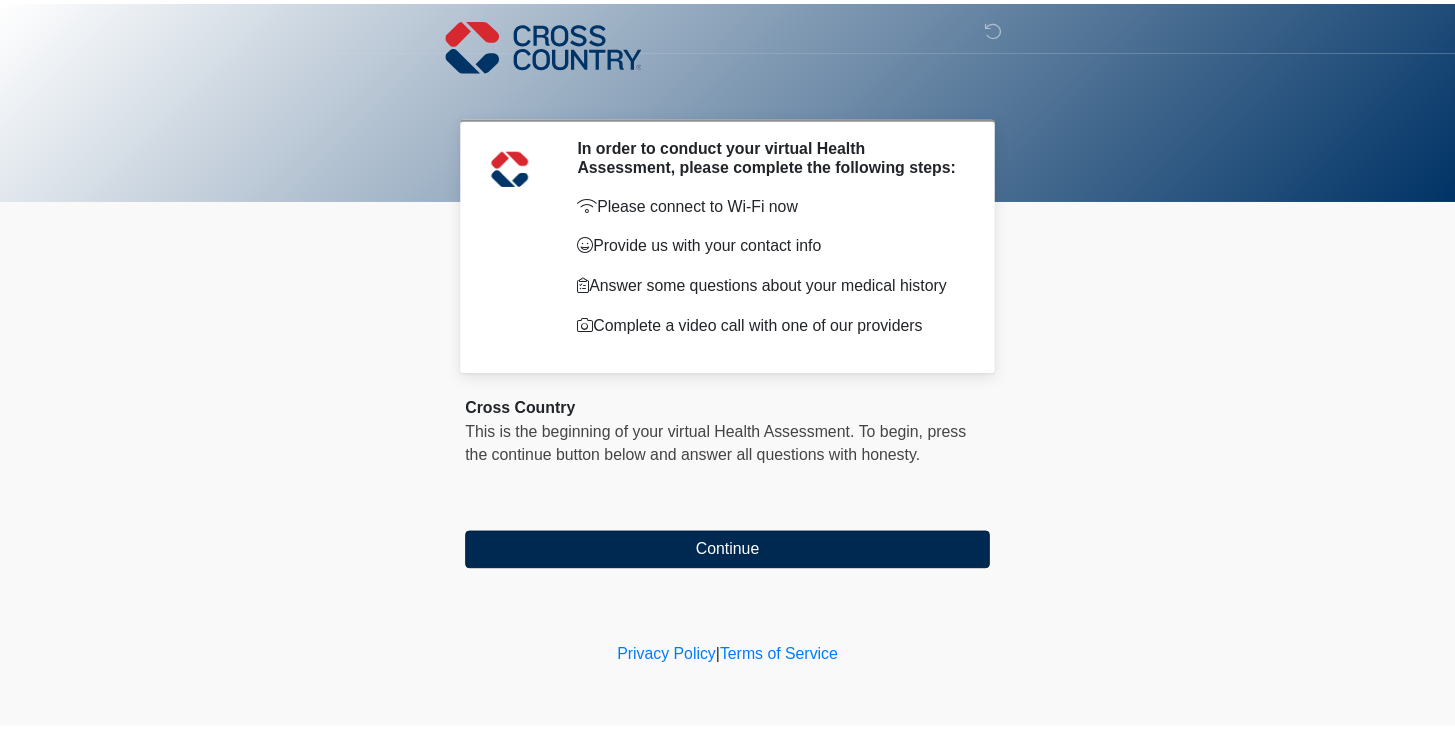 scroll, scrollTop: 0, scrollLeft: 0, axis: both 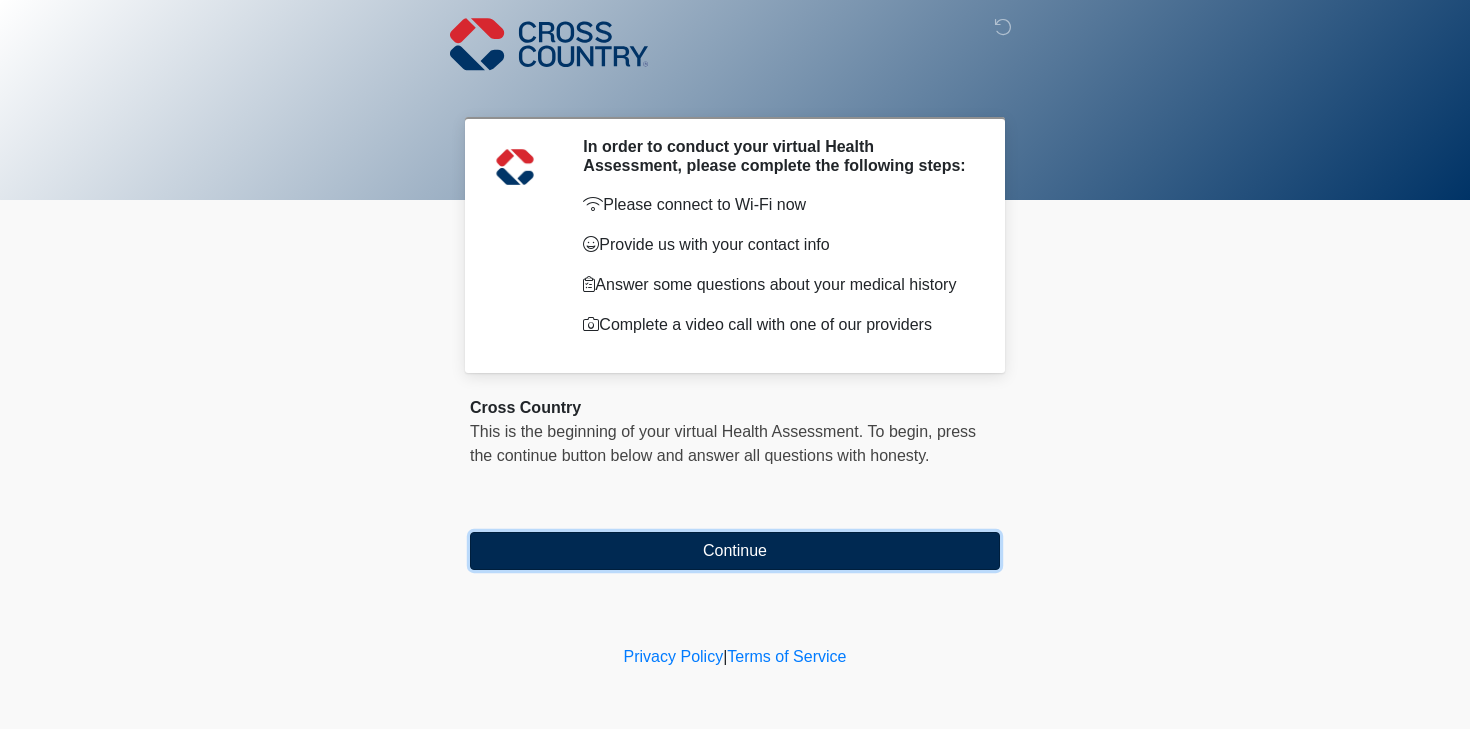 click on "Continue" at bounding box center [735, 551] 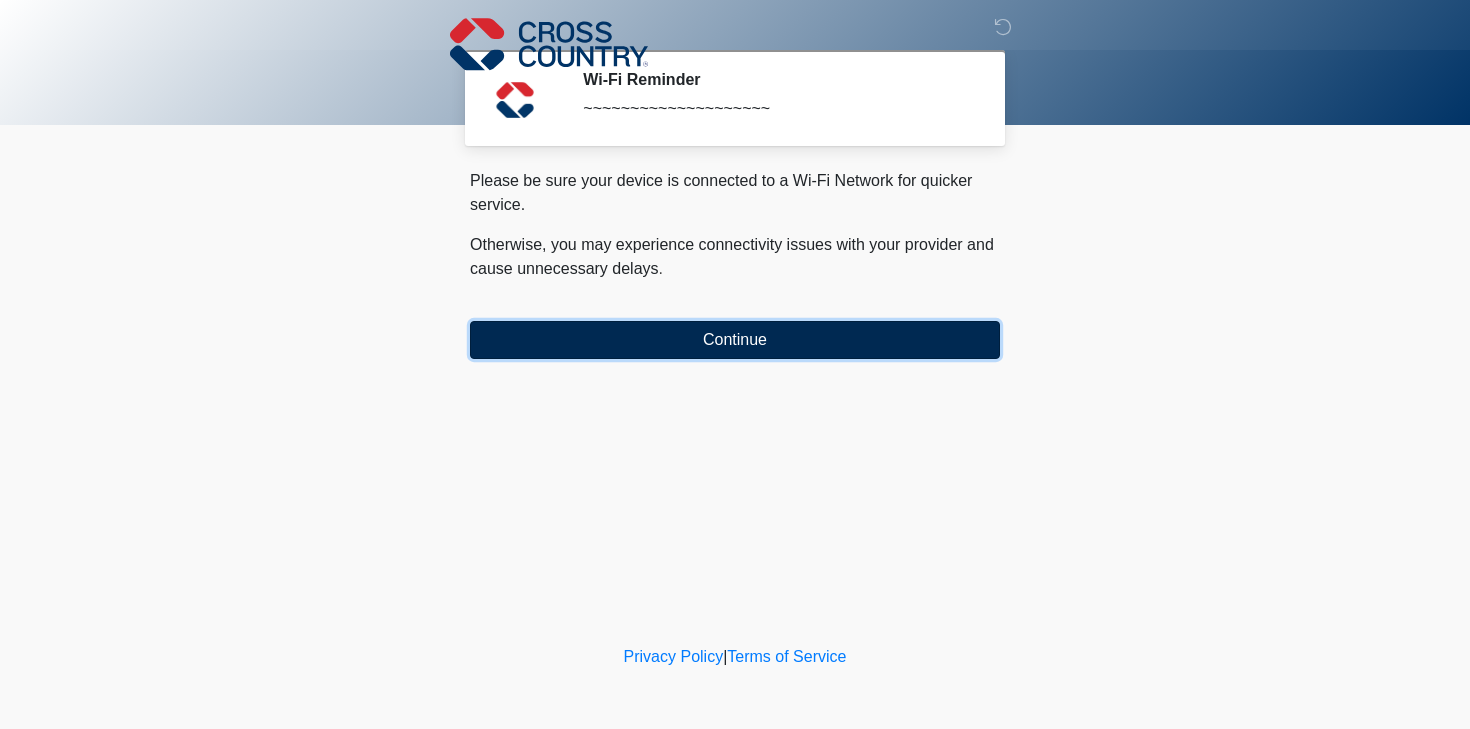click on "Continue" at bounding box center [735, 340] 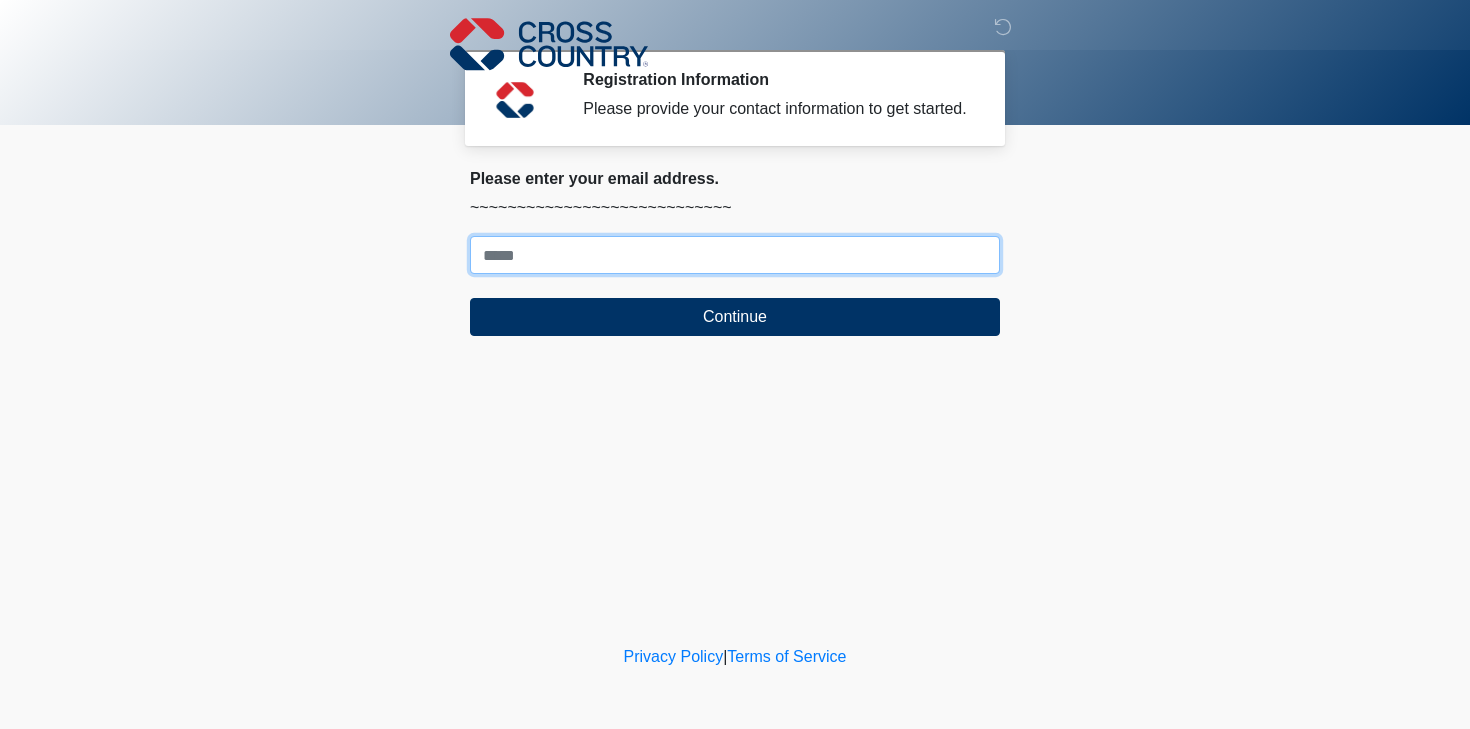 click on "Where should we email your response?" at bounding box center [735, 255] 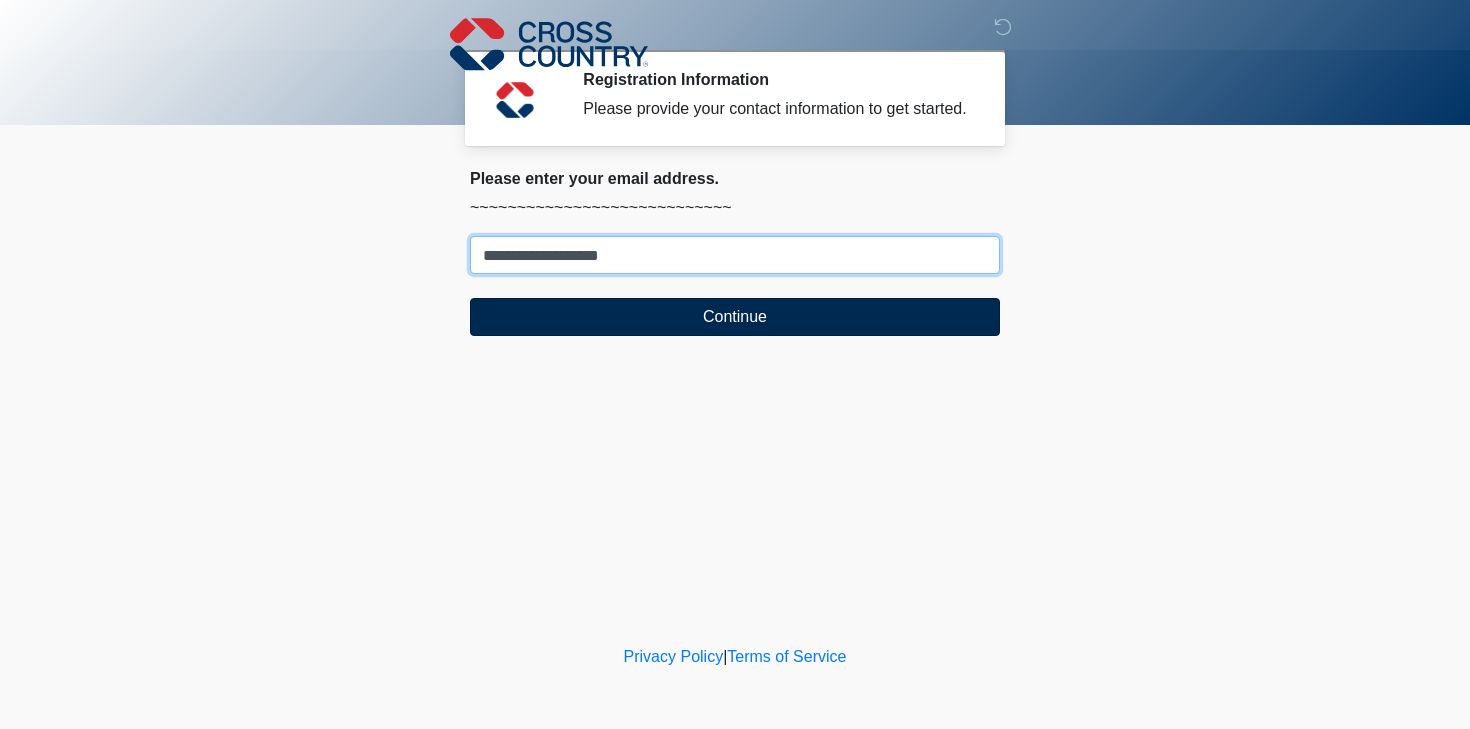 type on "**********" 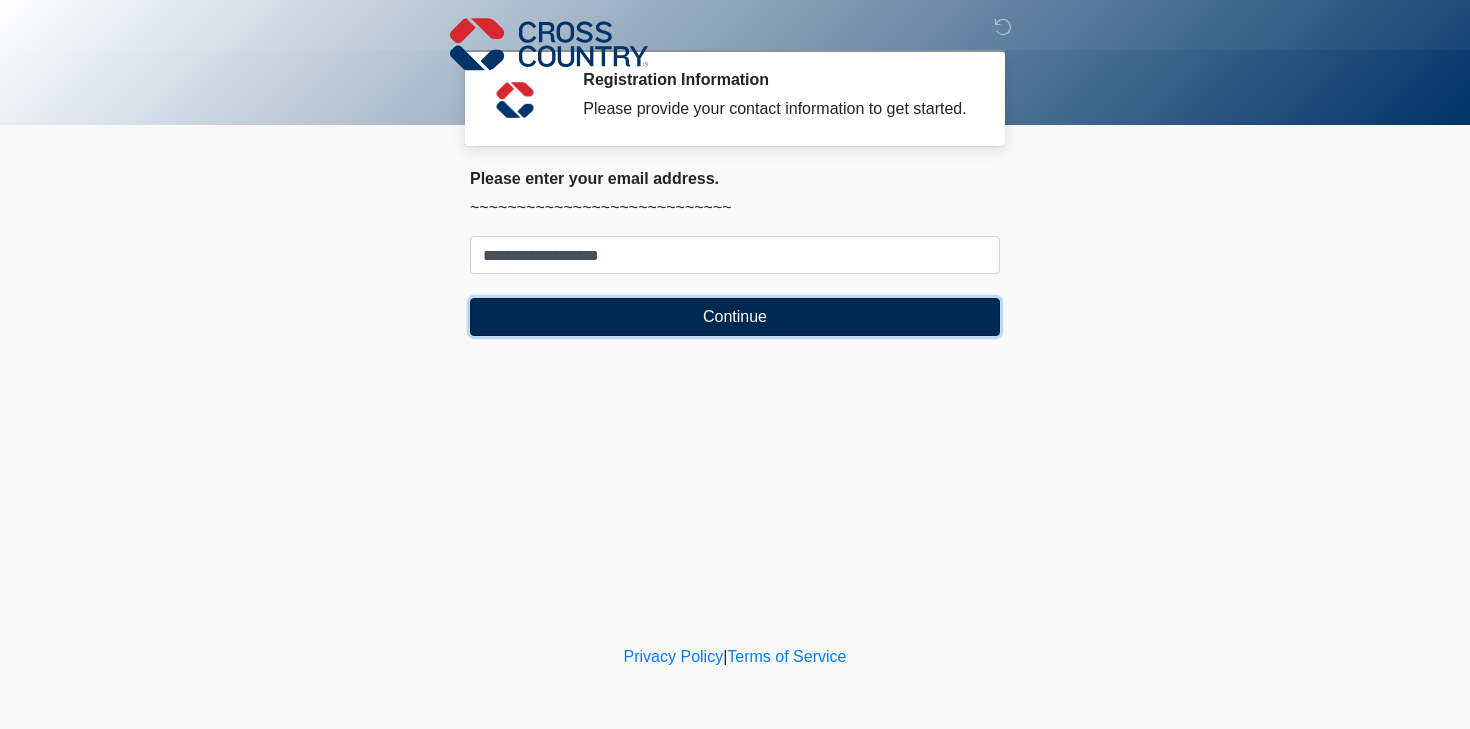click on "Continue" at bounding box center (735, 317) 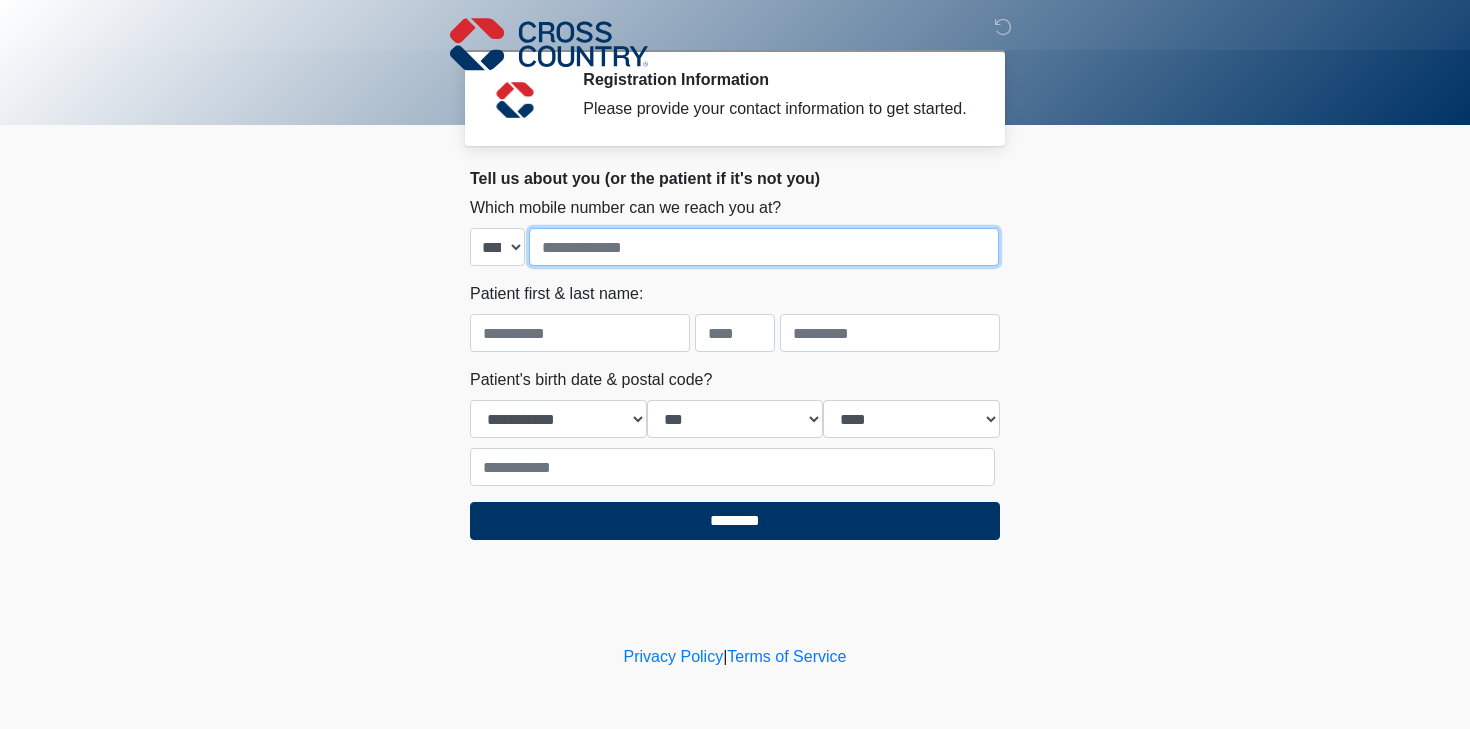 click at bounding box center [764, 247] 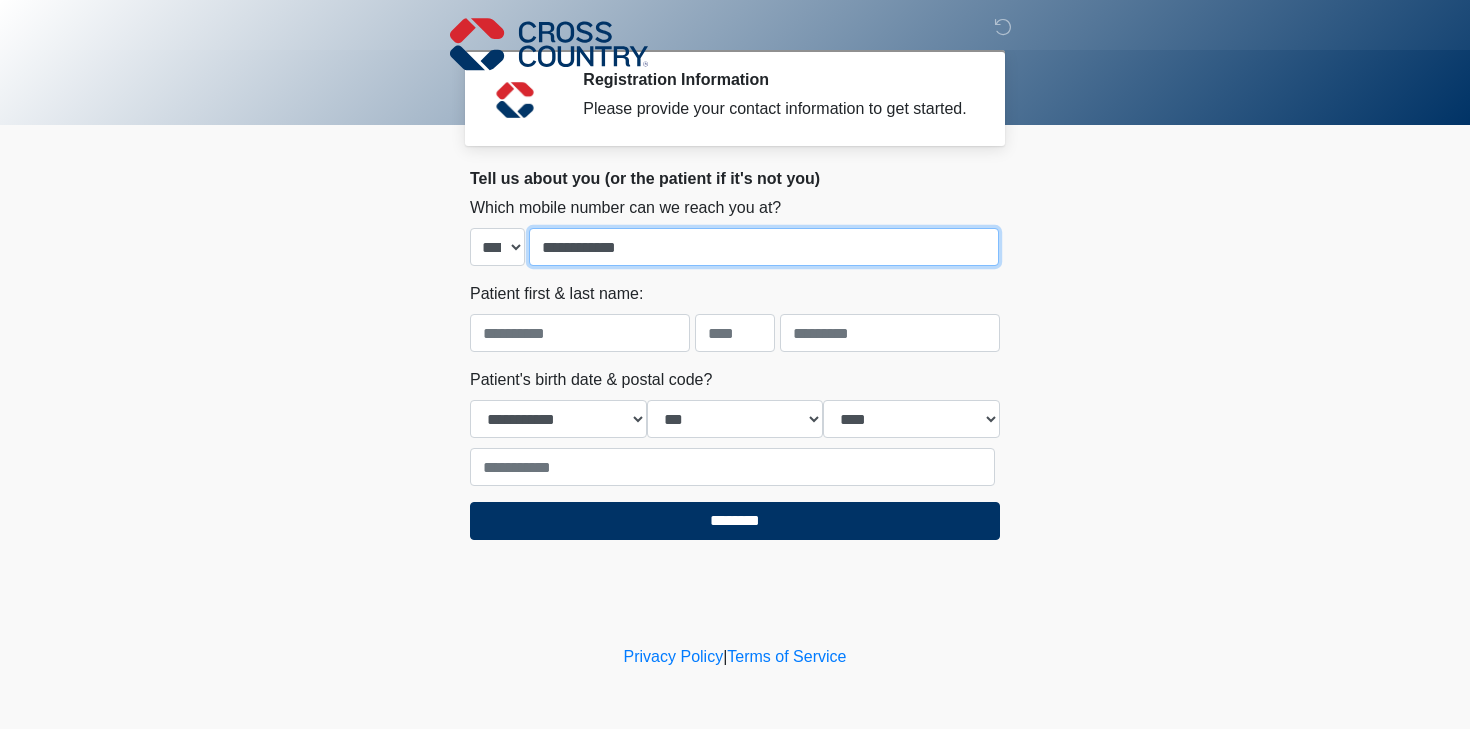 type on "**********" 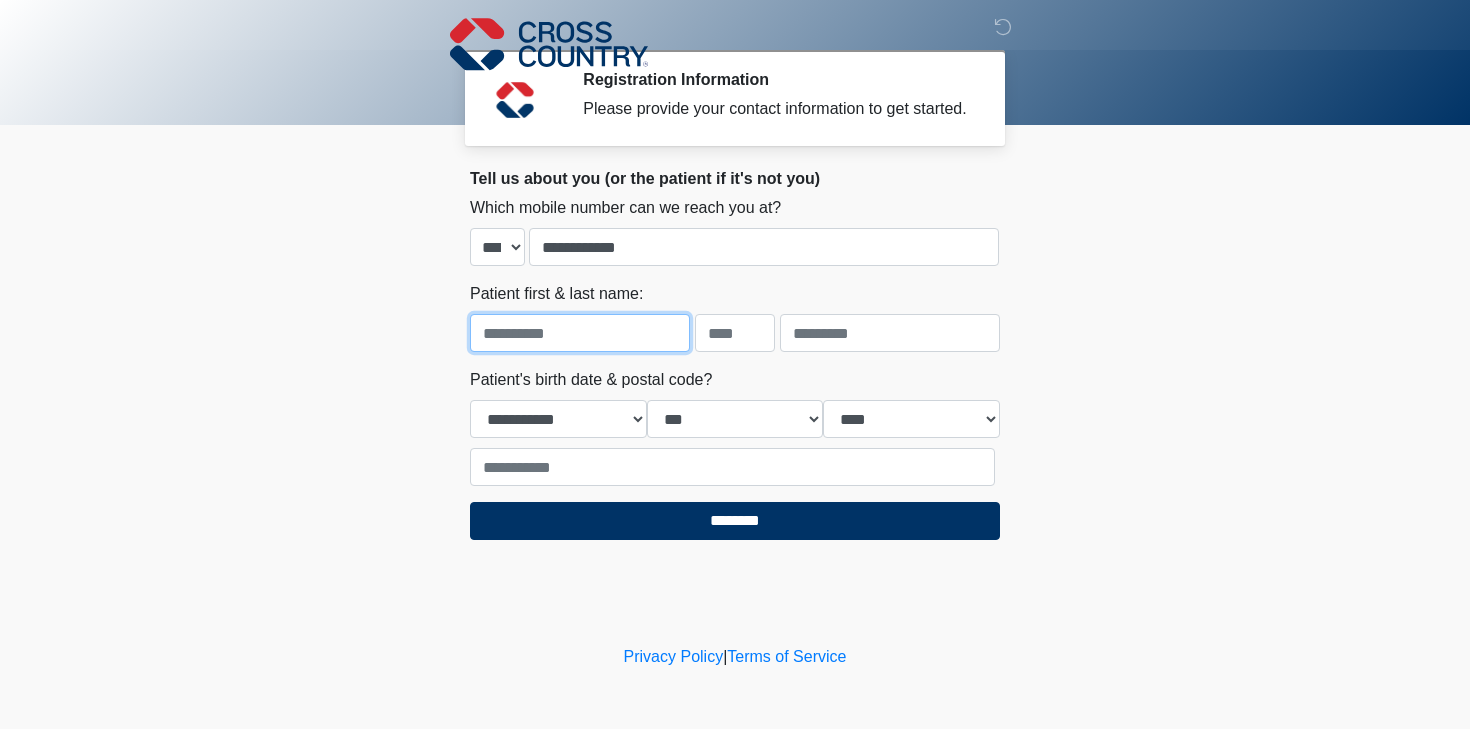 click at bounding box center (580, 333) 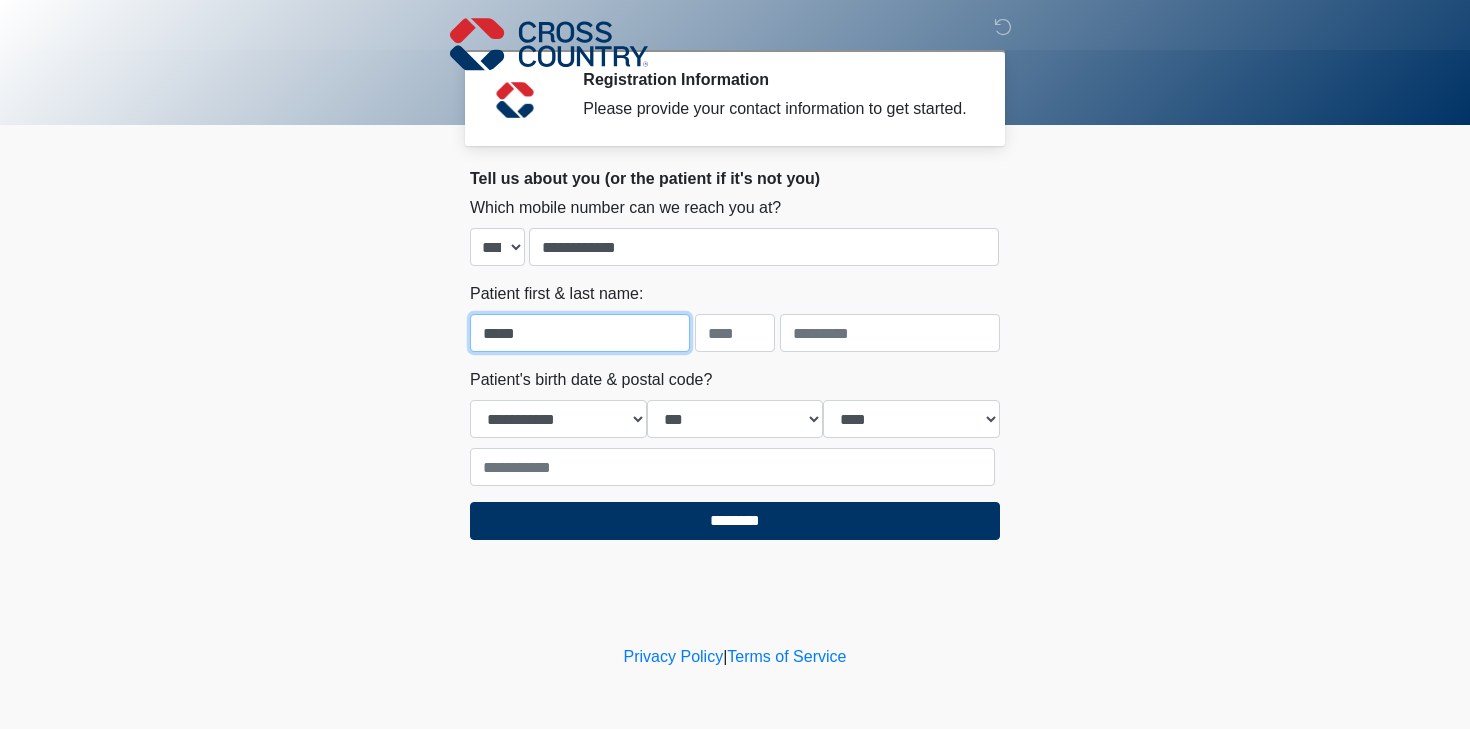 type on "*****" 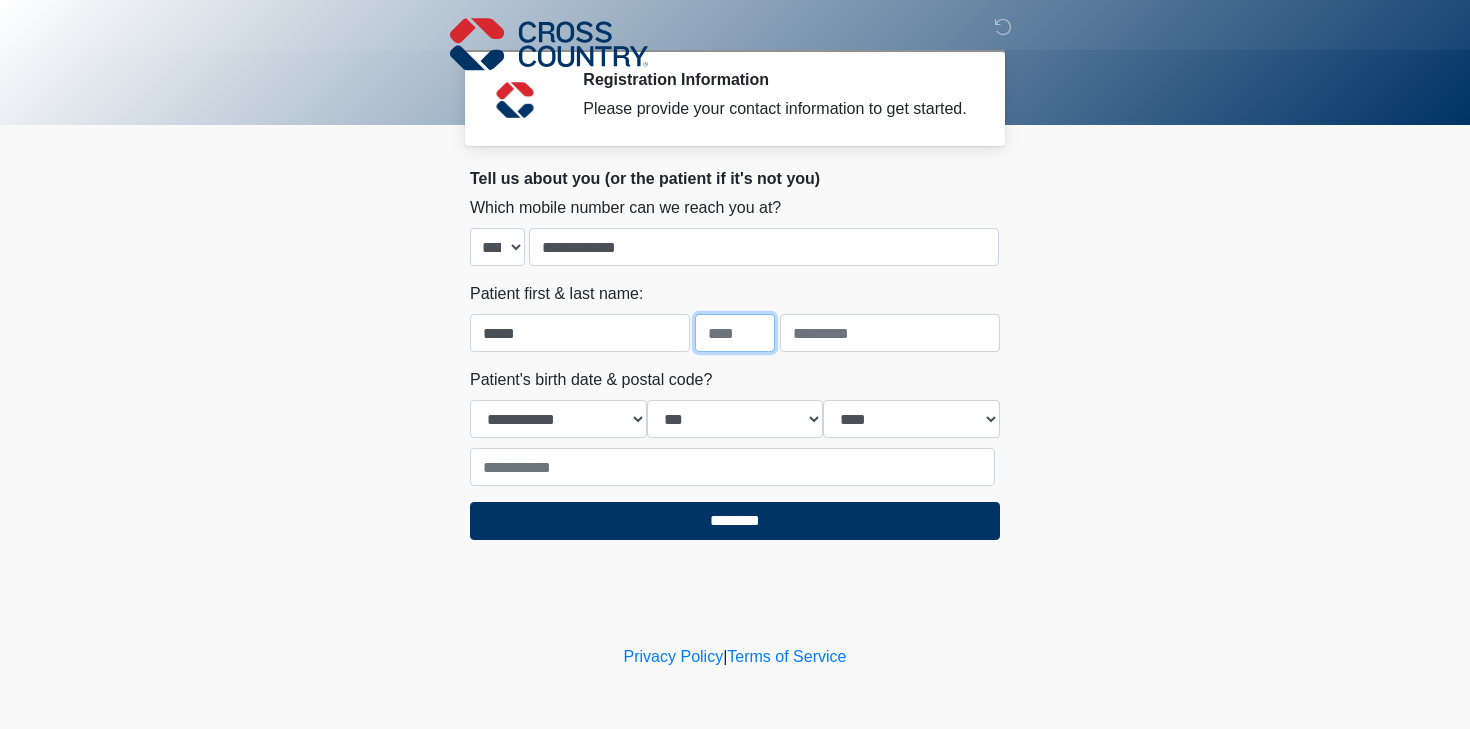 click at bounding box center (735, 333) 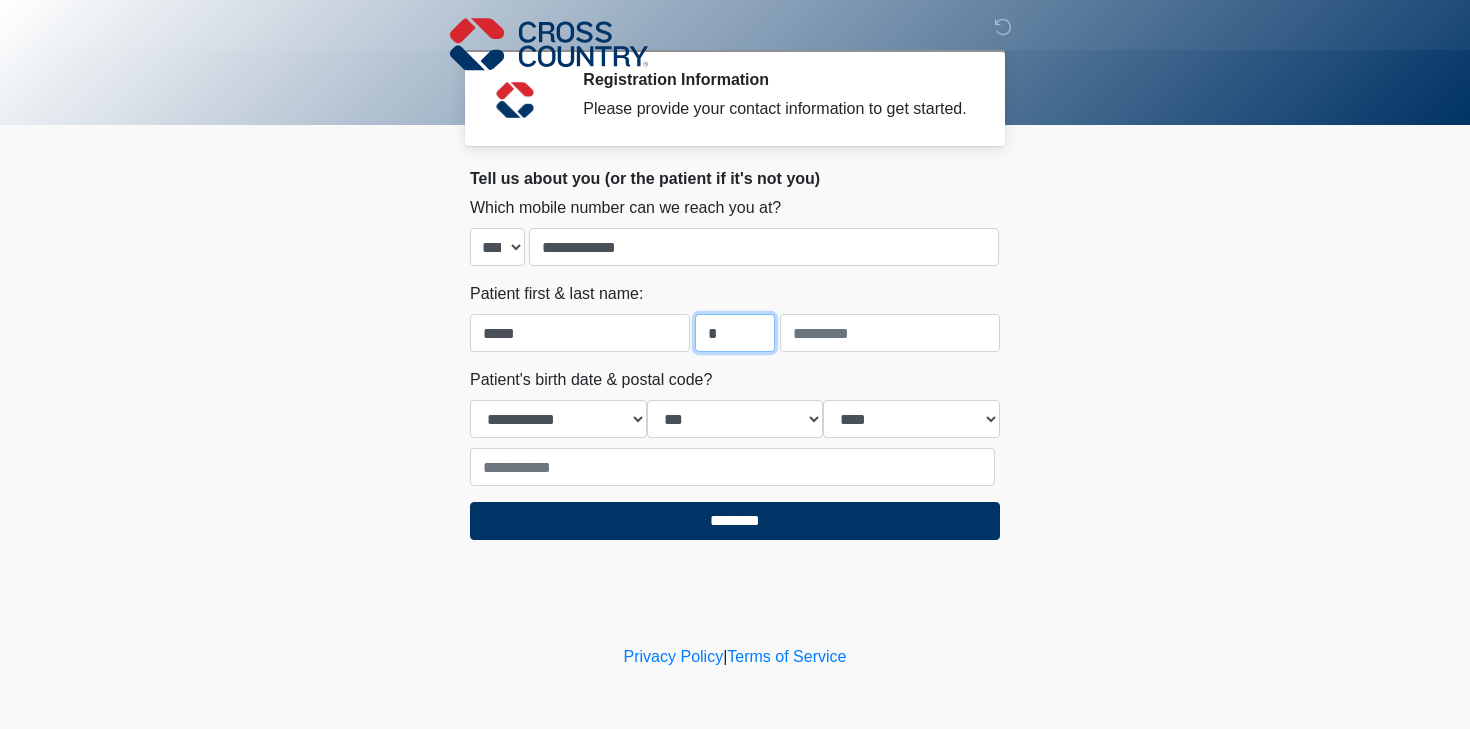 type on "*" 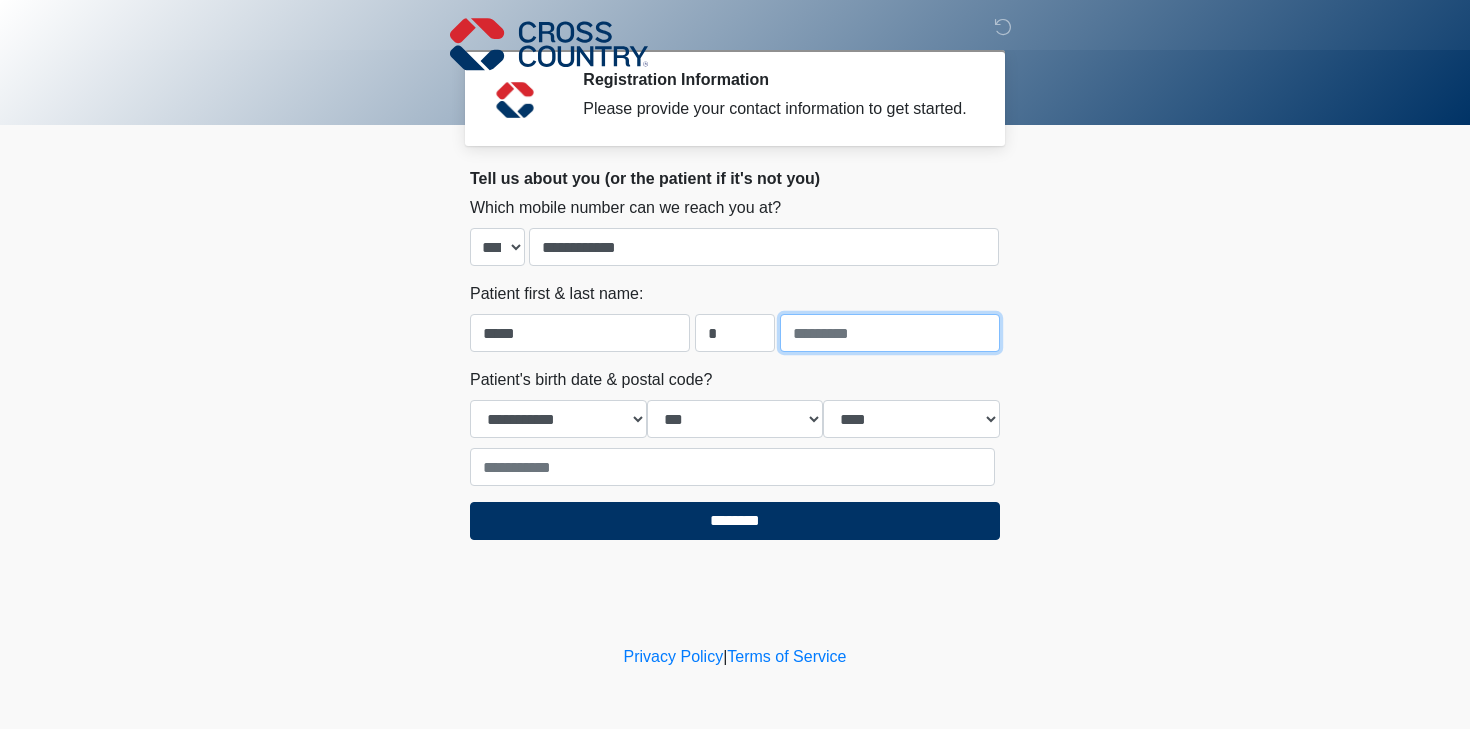 click at bounding box center (890, 333) 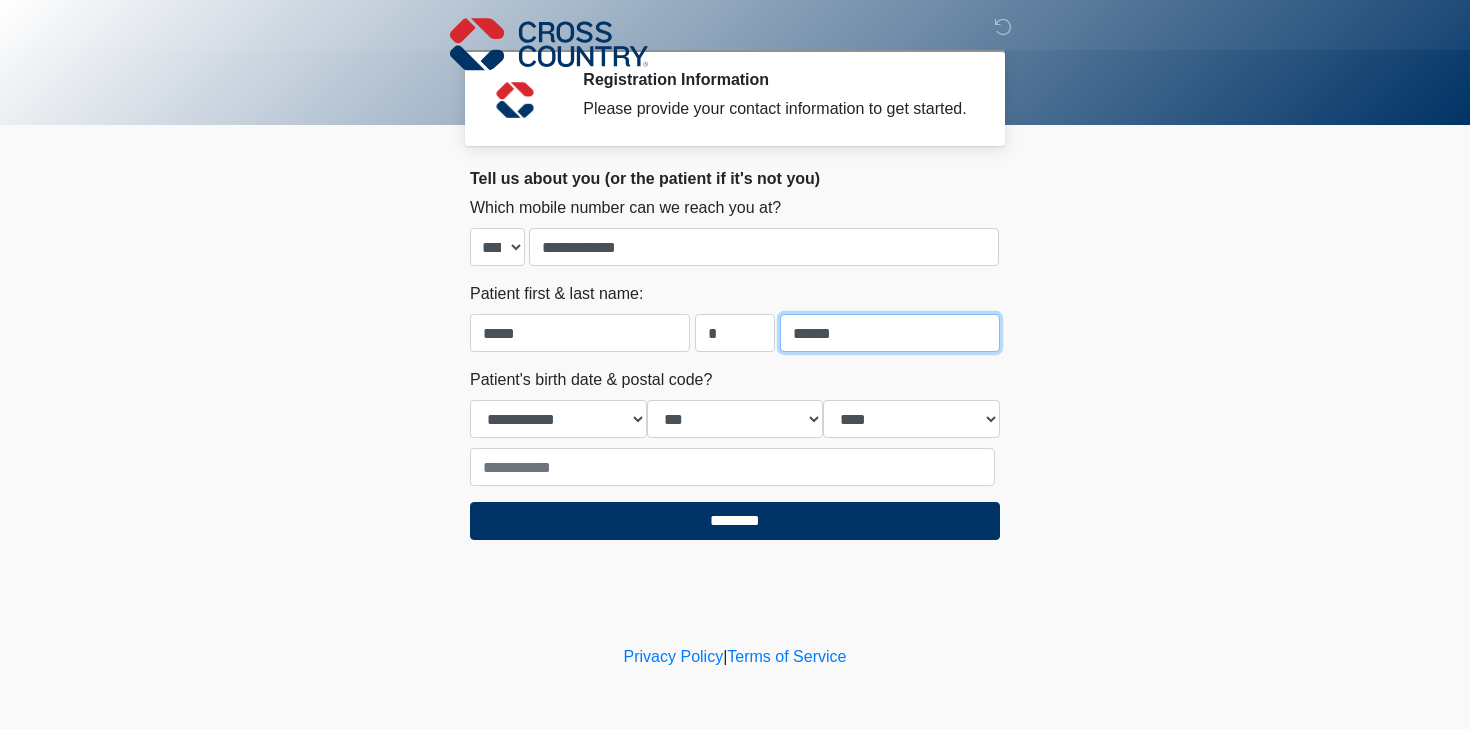 type on "******" 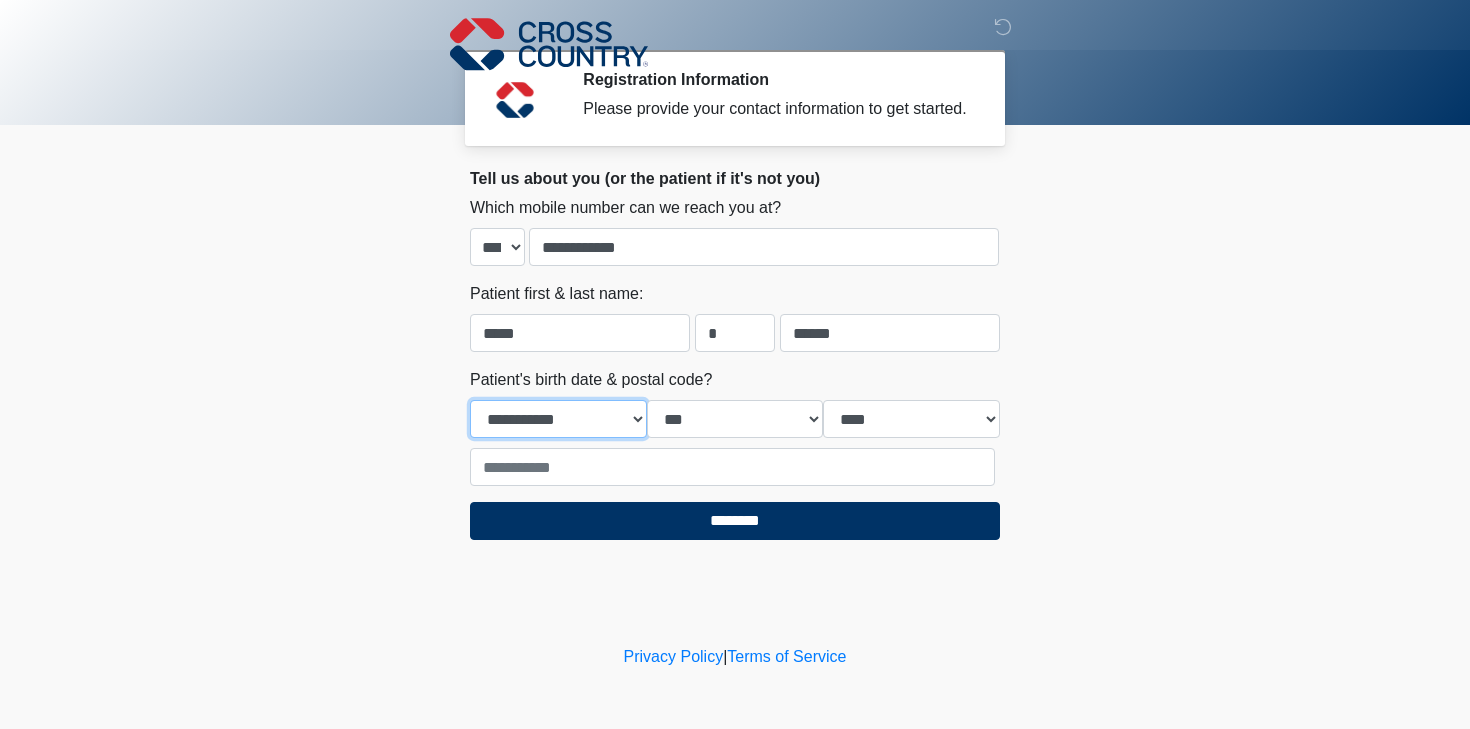 click on "**********" at bounding box center (558, 419) 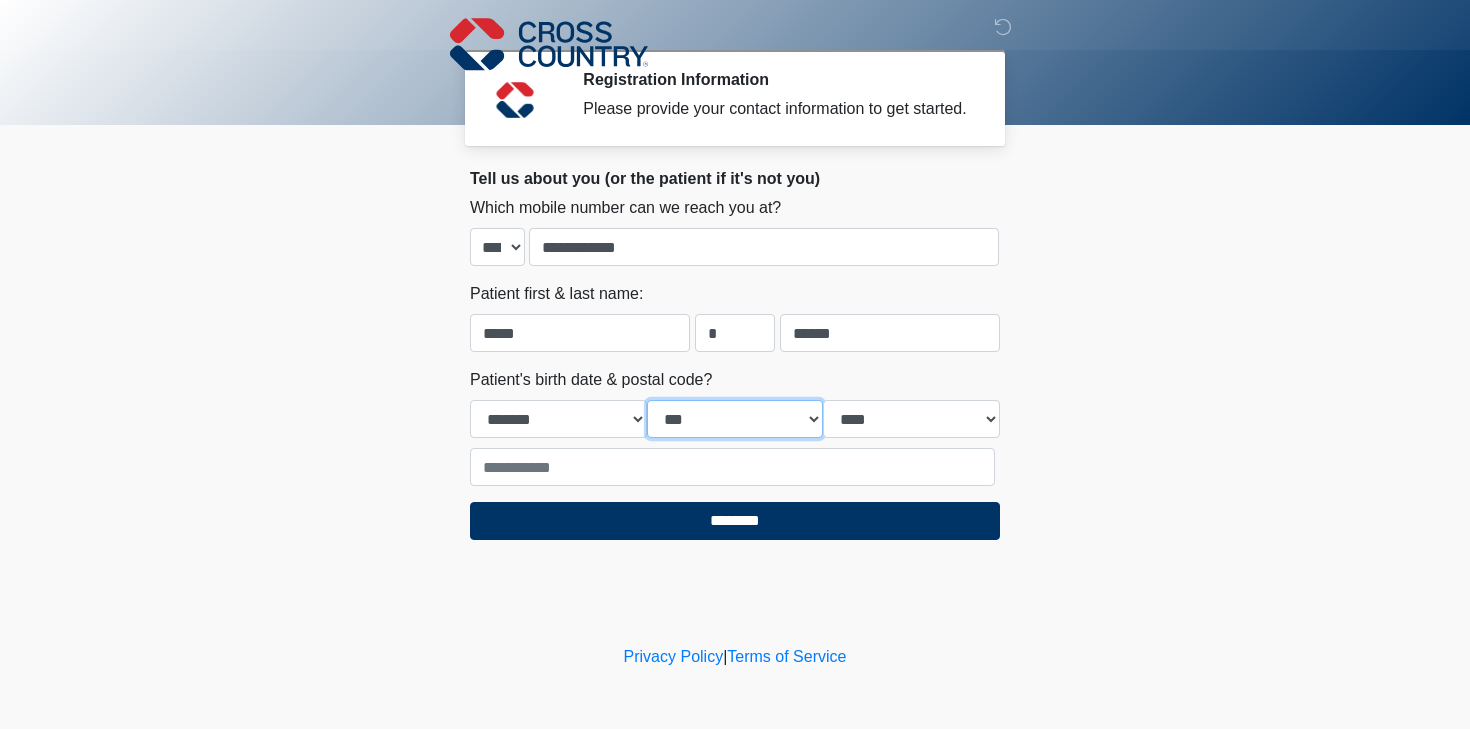 click on "***
*
*
*
*
*
*
*
*
*
**
**
**
**
**
**
**
**
**
**
**
**
**
**
**
**
**
**
**
**
**
**" at bounding box center [735, 419] 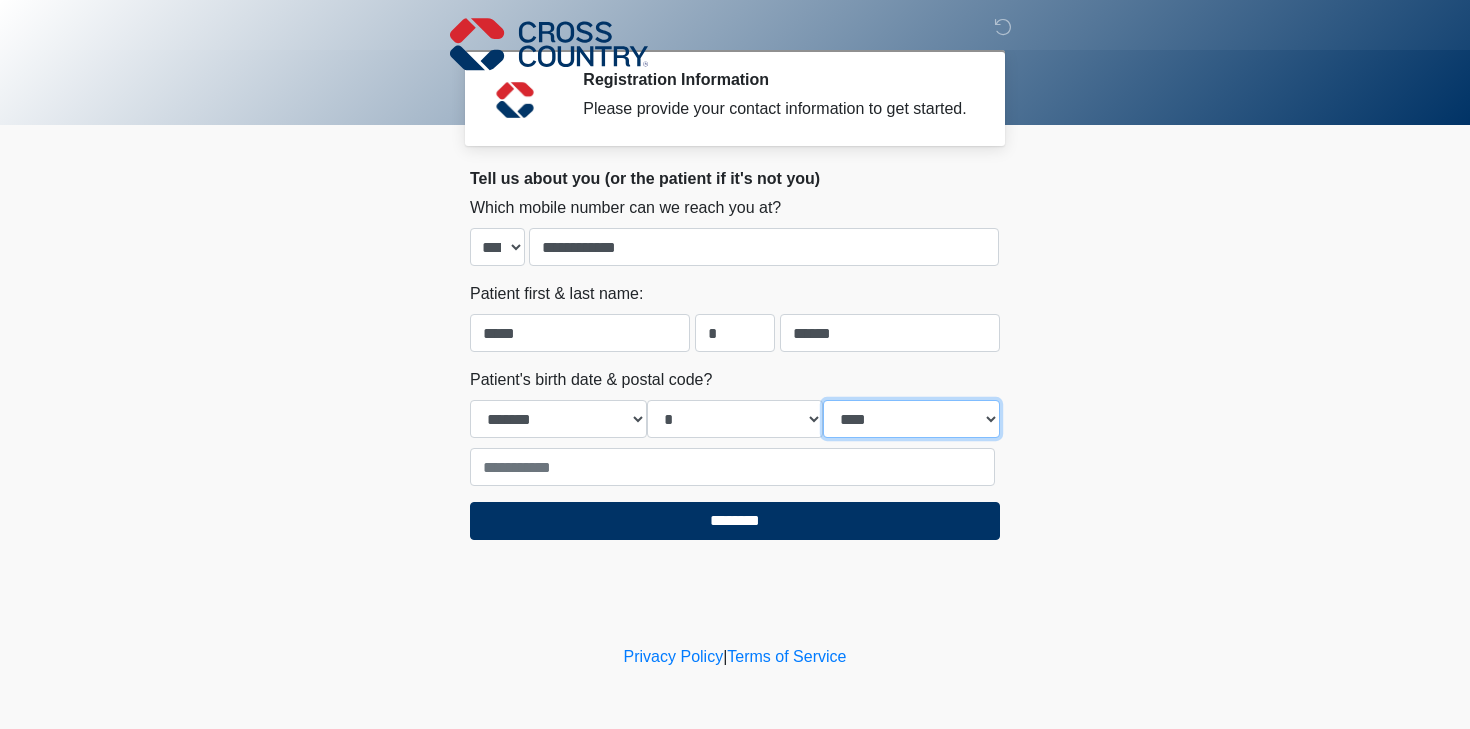 click on "****
****
****
****
****
****
****
****
****
****
****
****
****
****
****
****
****
****
****
****
****
****
****
****
****
****
****
****
****
****
****
****
****
****
****
****
****
****
****
****
****
****
****
****
****
****
****
****
****
****
****
****
****
****
****
****
****
****
****
****
****
****
****
****
****
****
****
****
****
****
****
****
****
****
****
****
****
****
****
****
****
****
****
****
****
****
****
****
****
****
****
****
****
****
****
****
****
****
****
****
****
****" at bounding box center (911, 419) 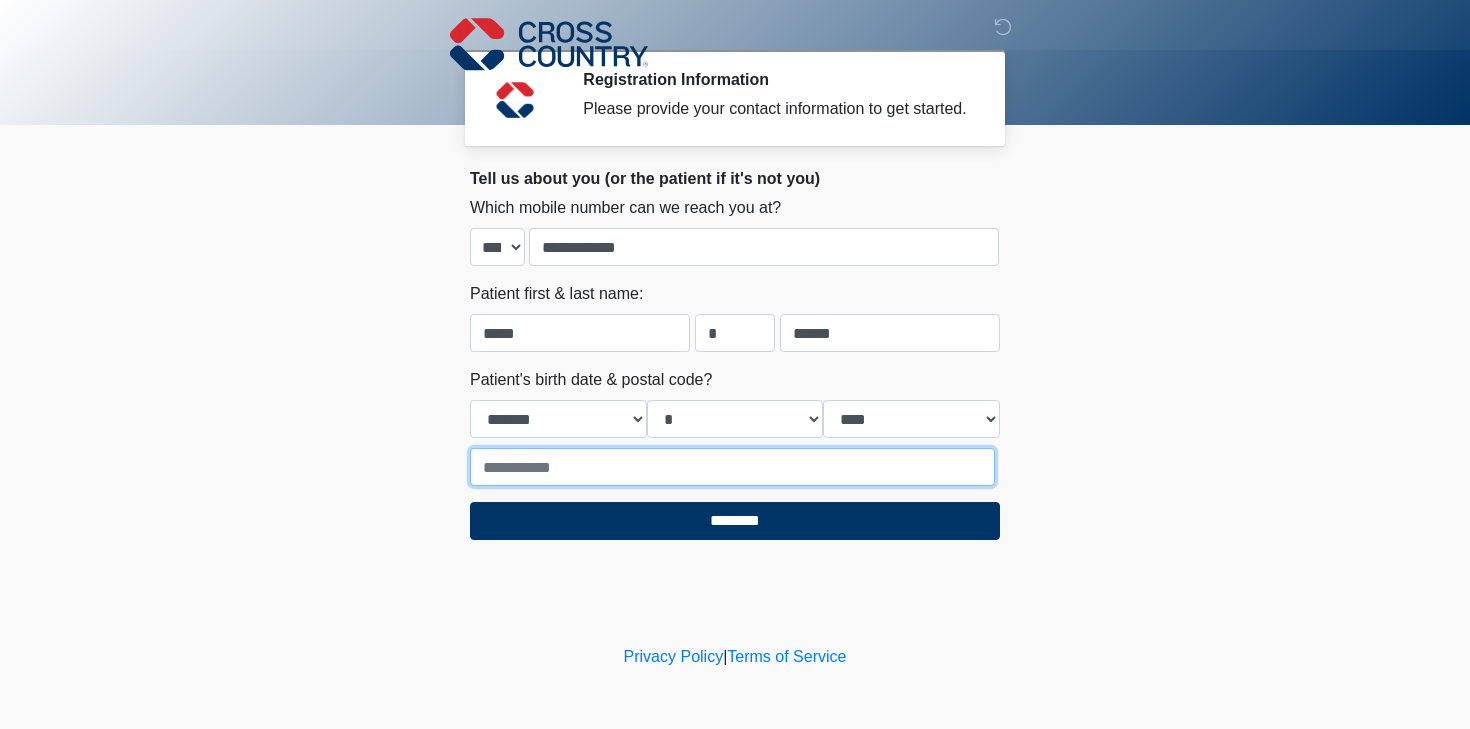 click at bounding box center (732, 467) 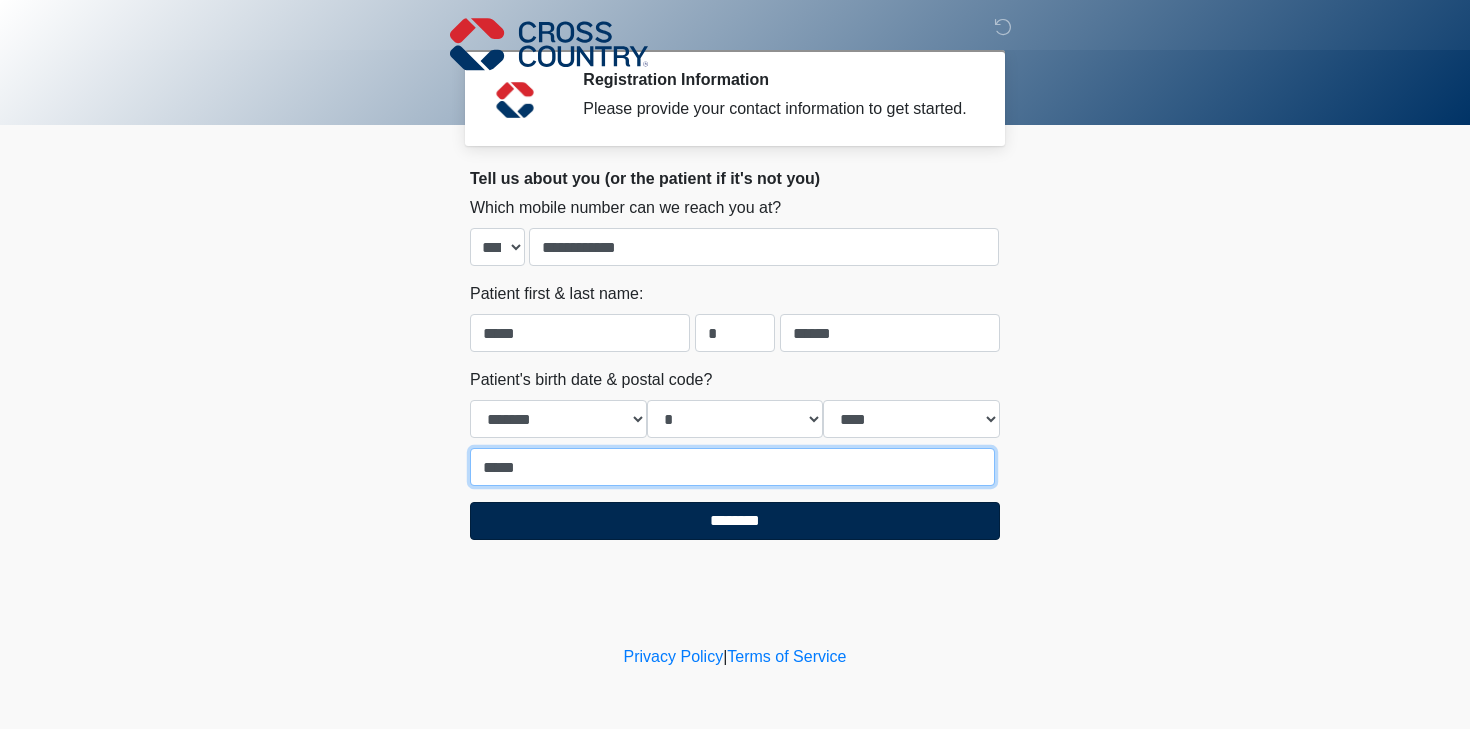 type on "*****" 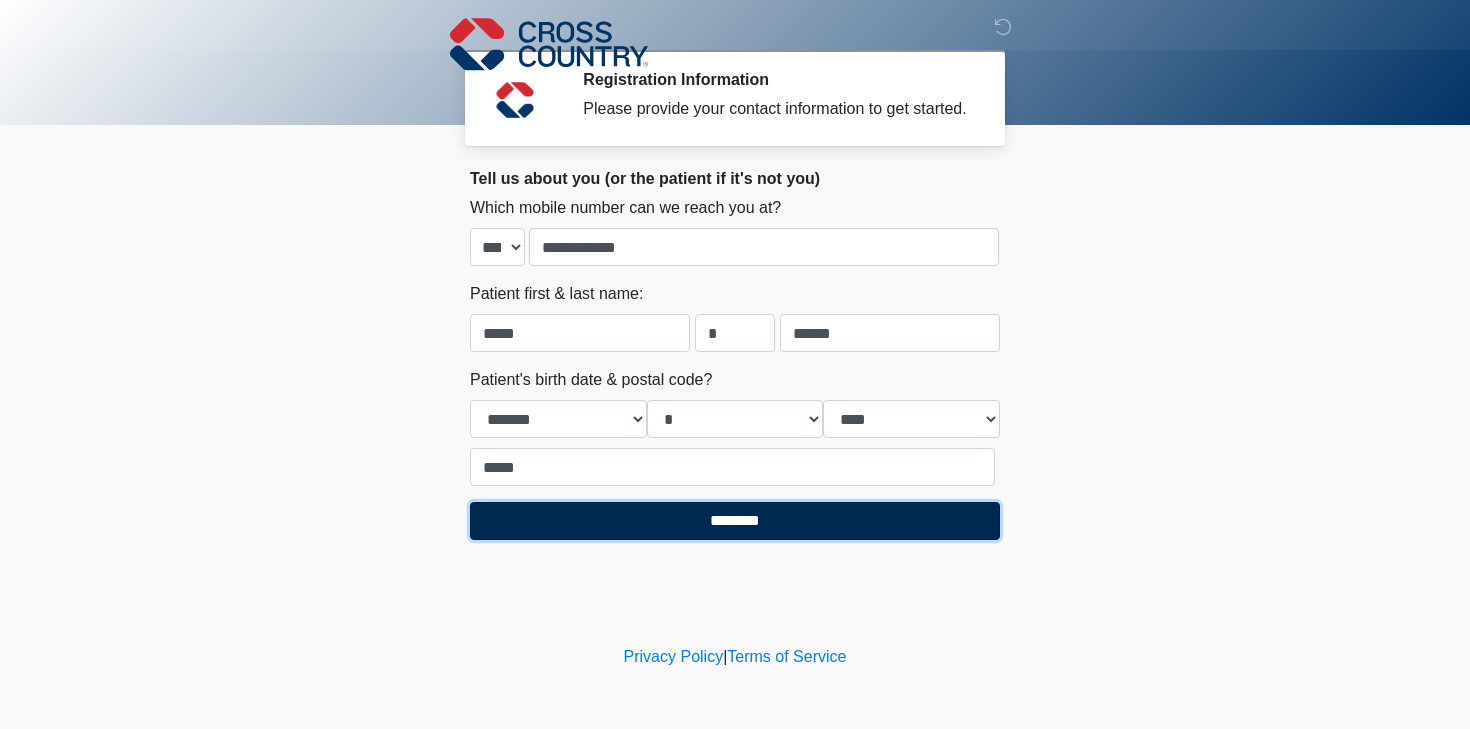 click on "********" at bounding box center (735, 521) 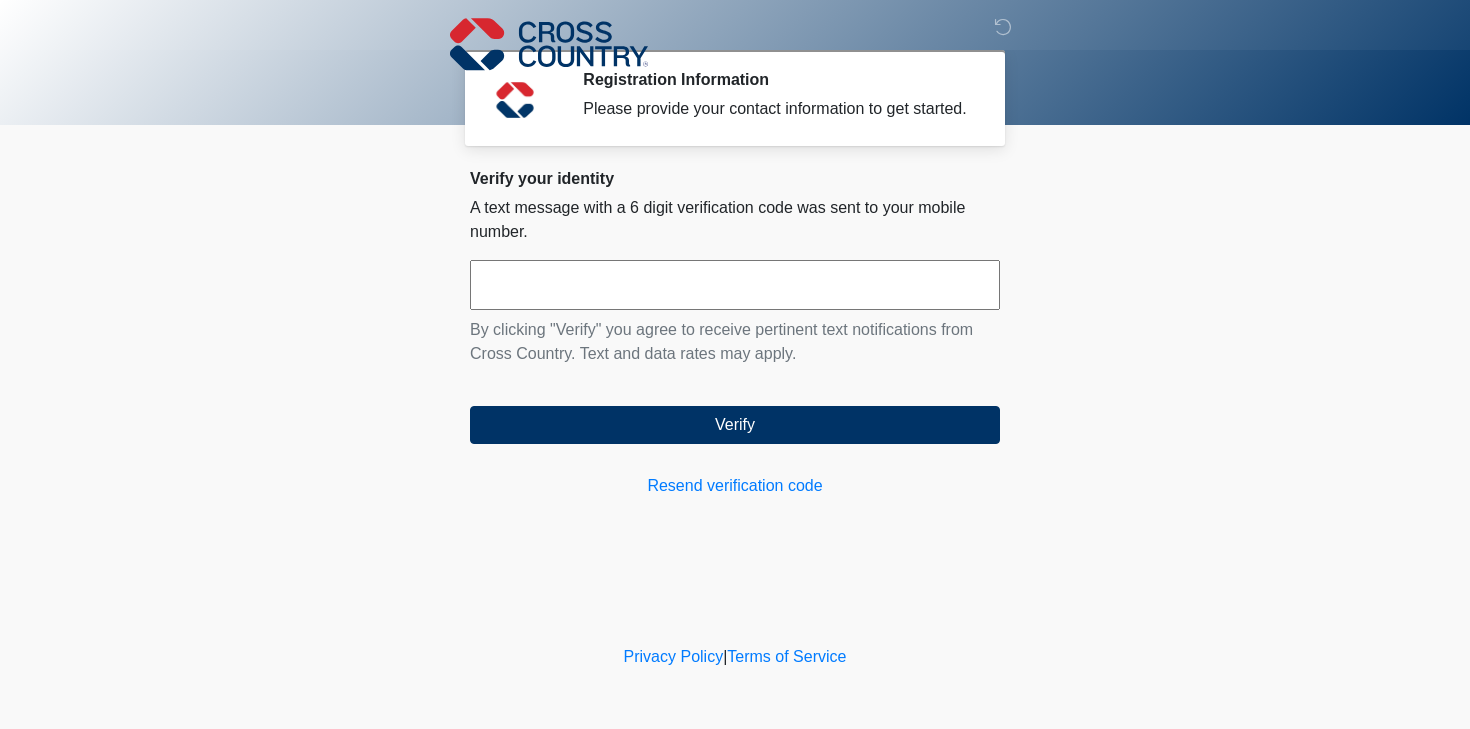 click at bounding box center [735, 285] 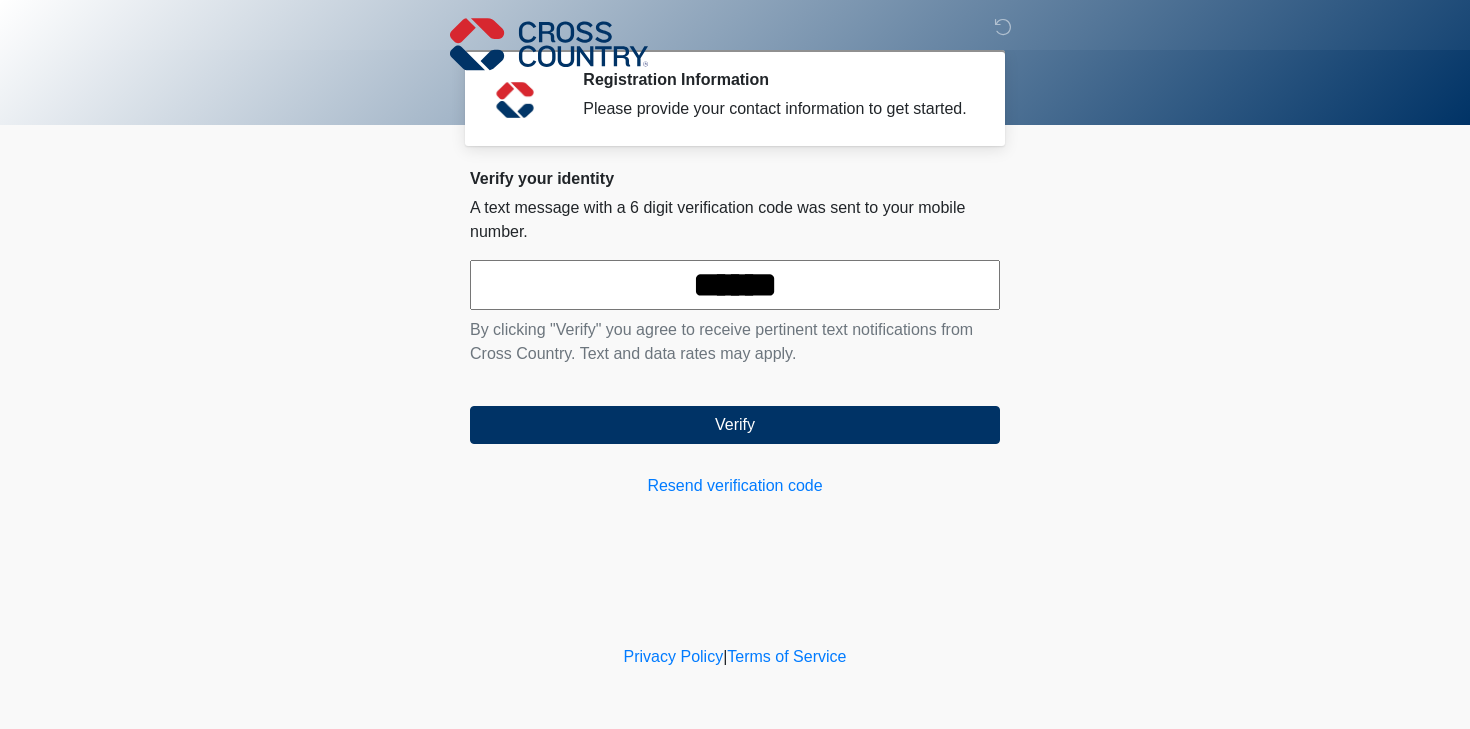 type on "******" 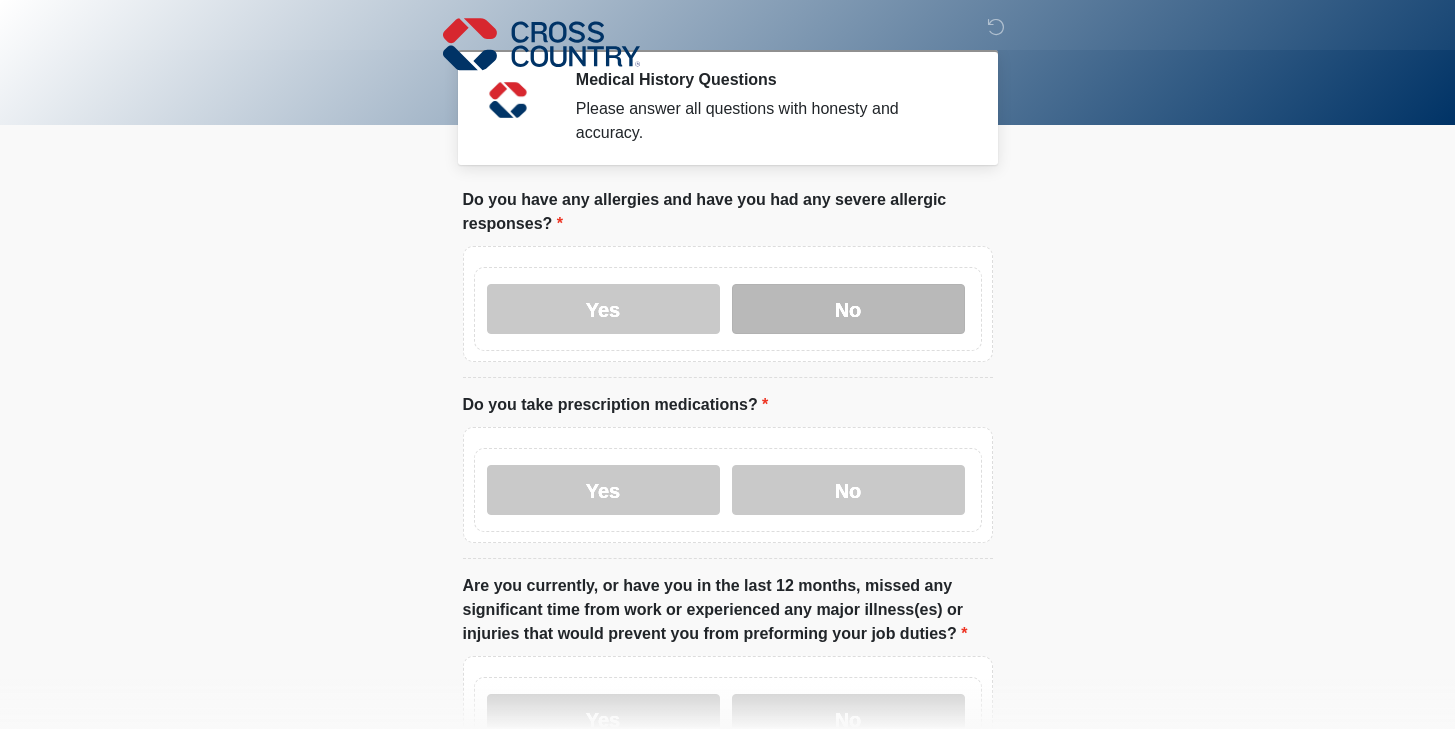 click on "No" at bounding box center (848, 309) 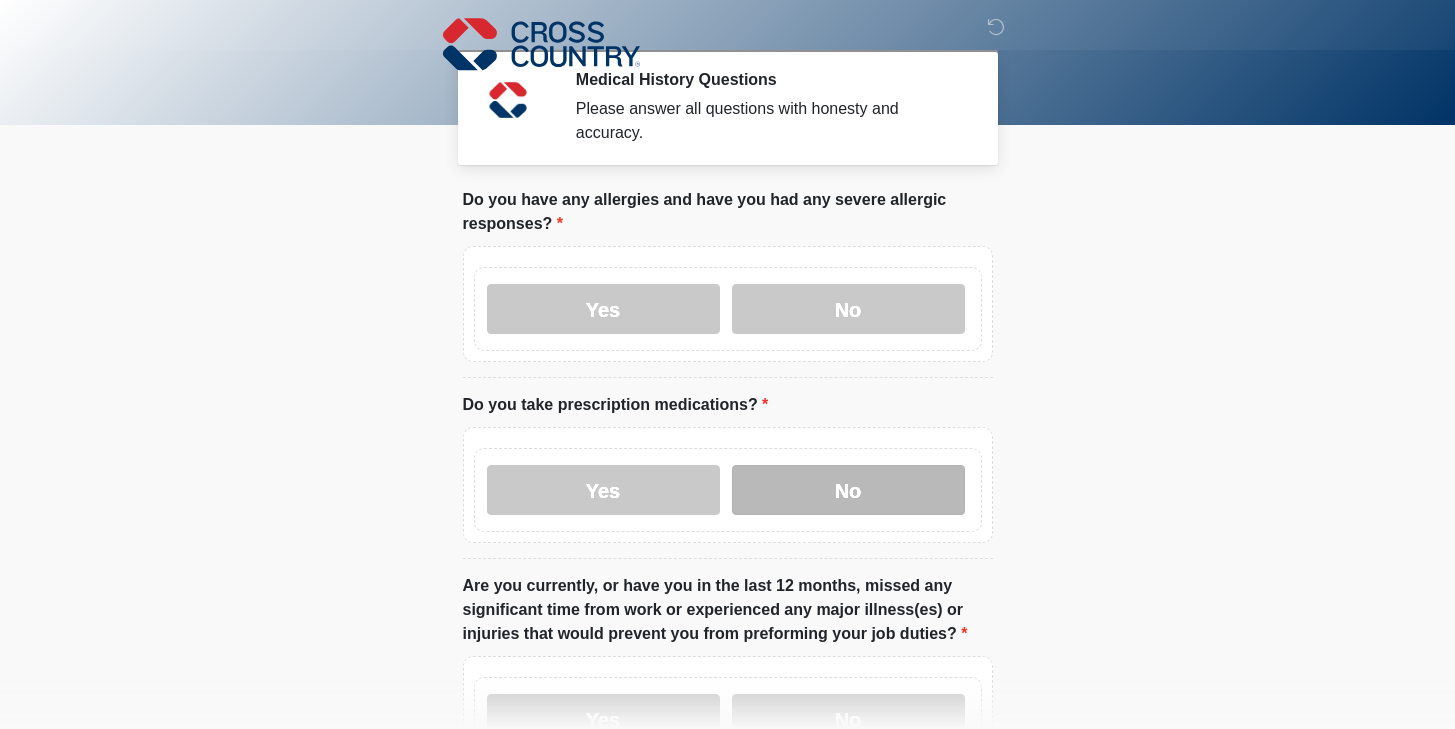 click on "No" at bounding box center (848, 490) 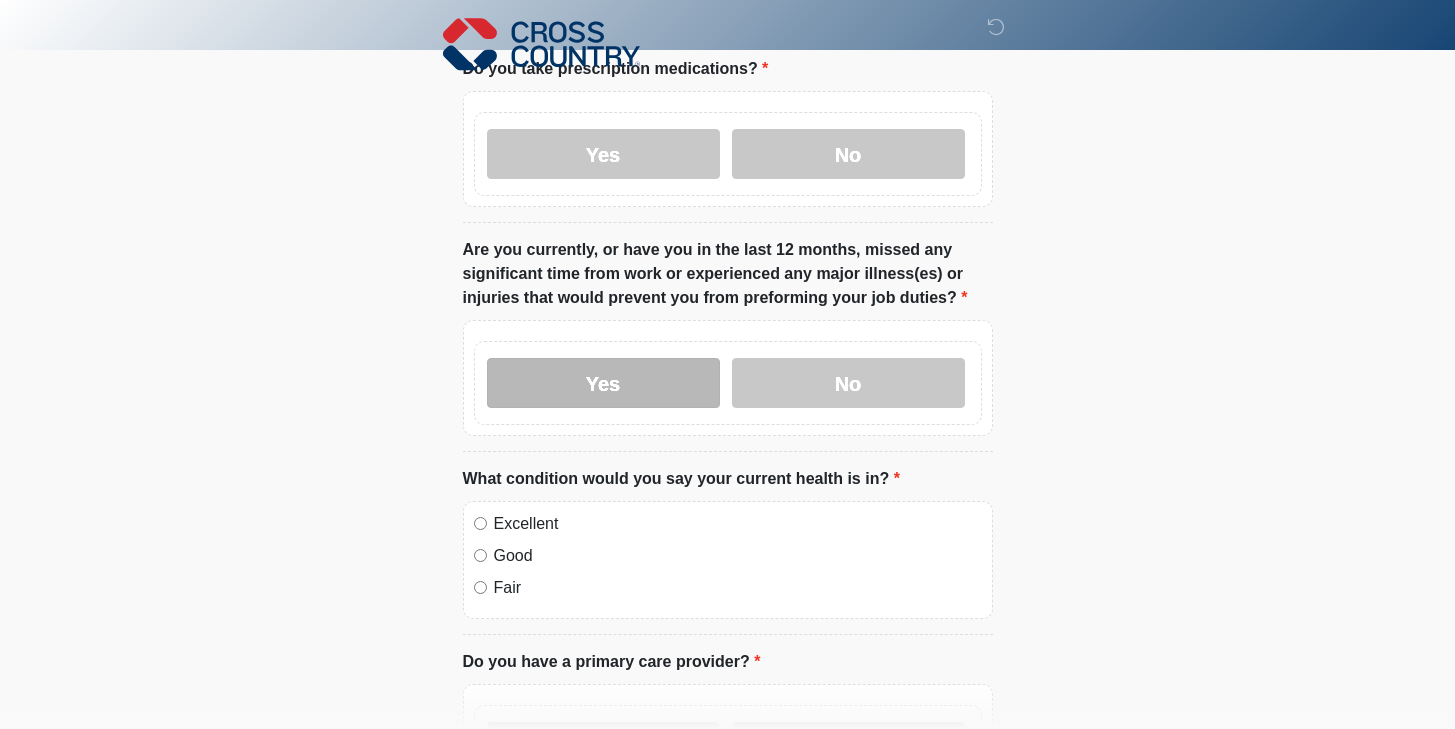 scroll, scrollTop: 337, scrollLeft: 0, axis: vertical 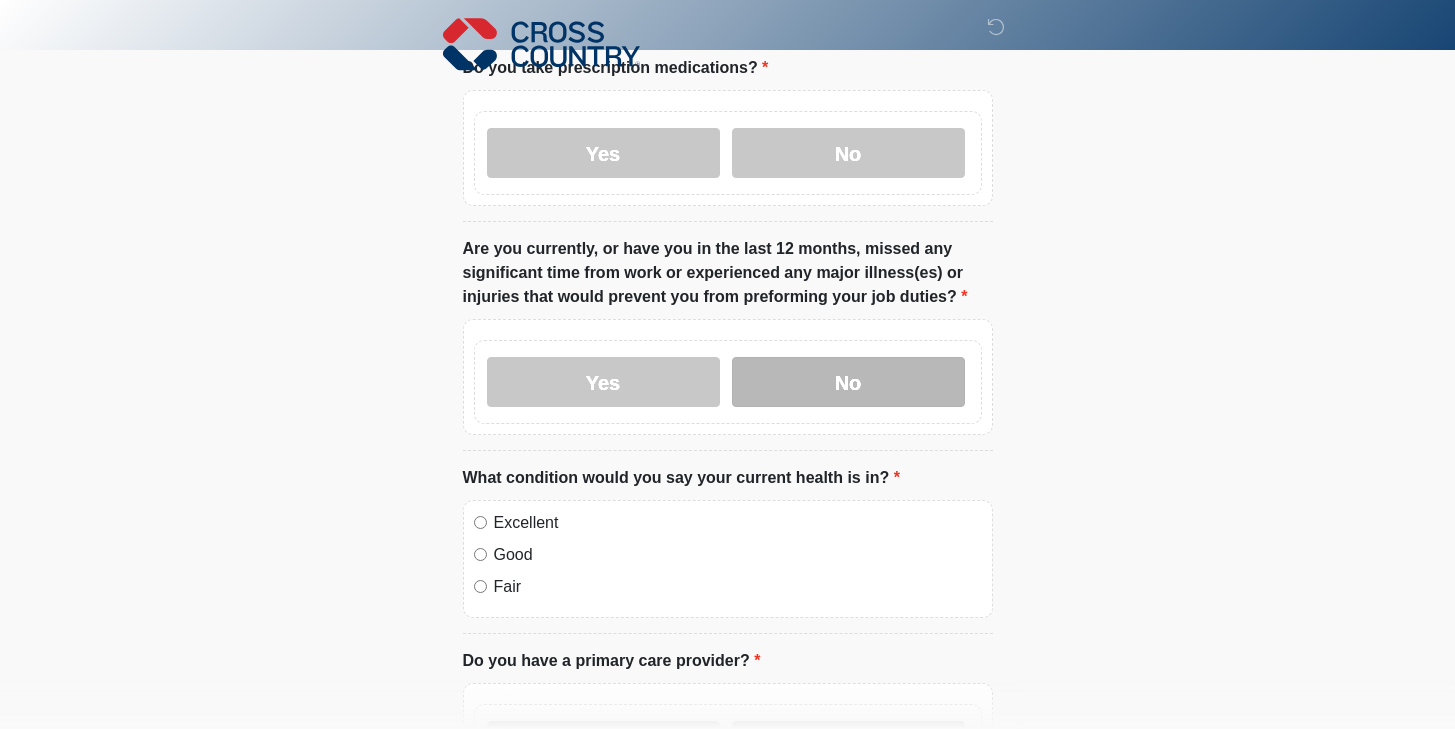 click on "No" at bounding box center (848, 382) 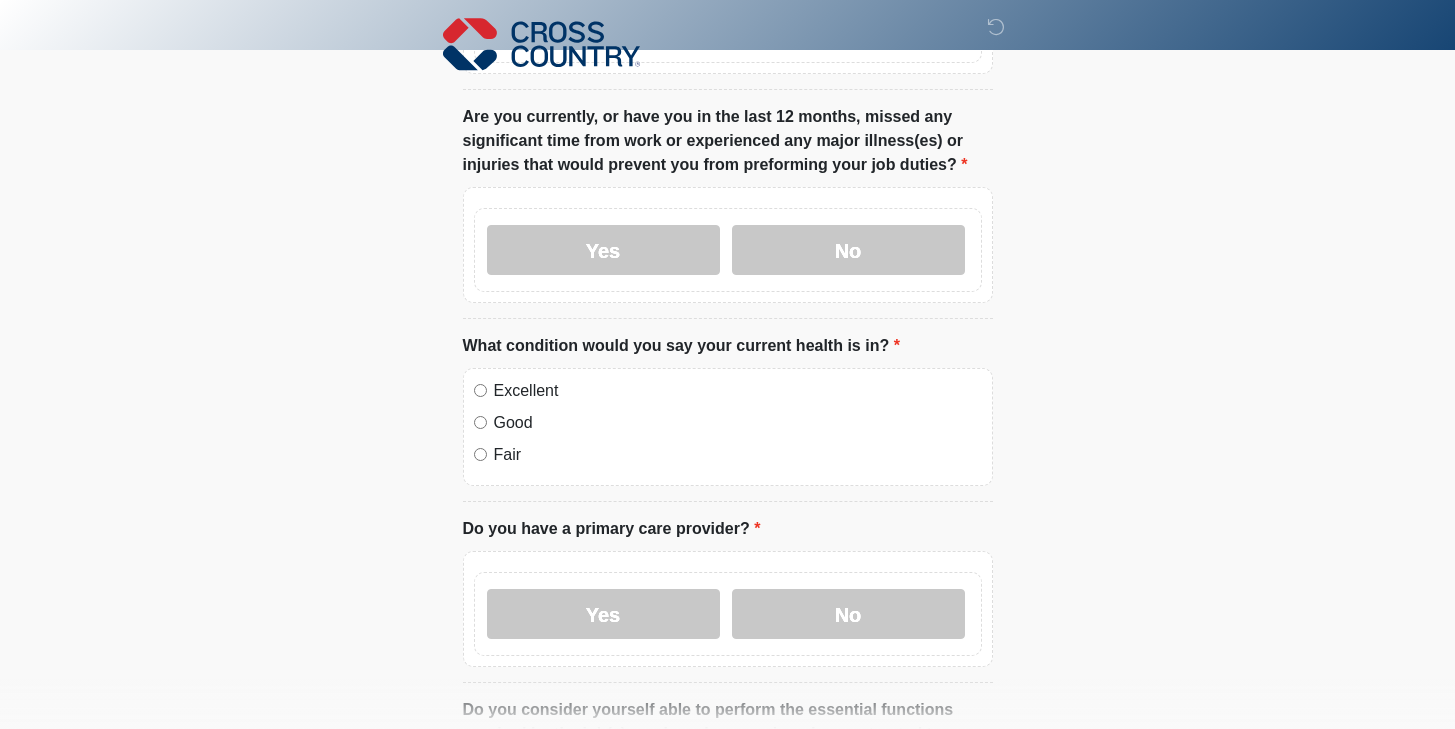 scroll, scrollTop: 479, scrollLeft: 0, axis: vertical 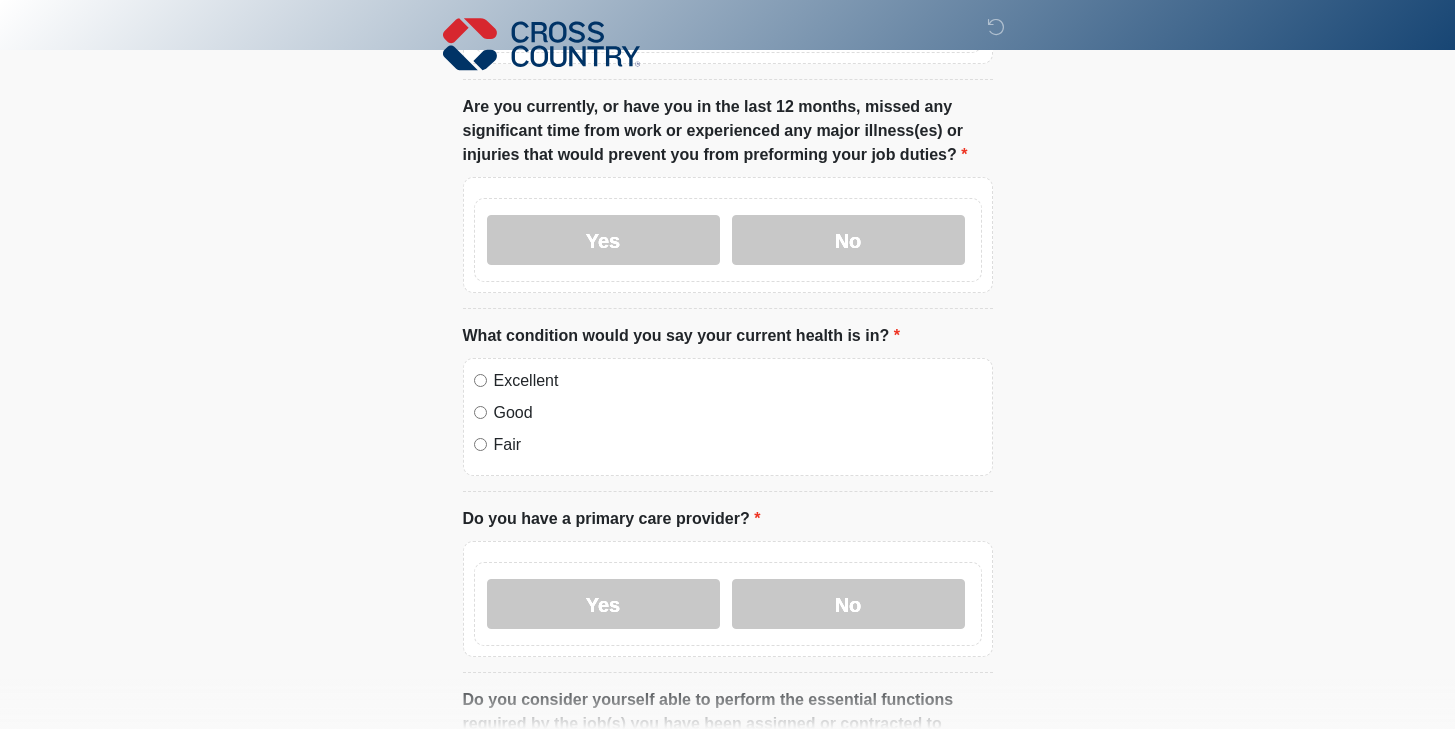 click on "Excellent" at bounding box center [738, 381] 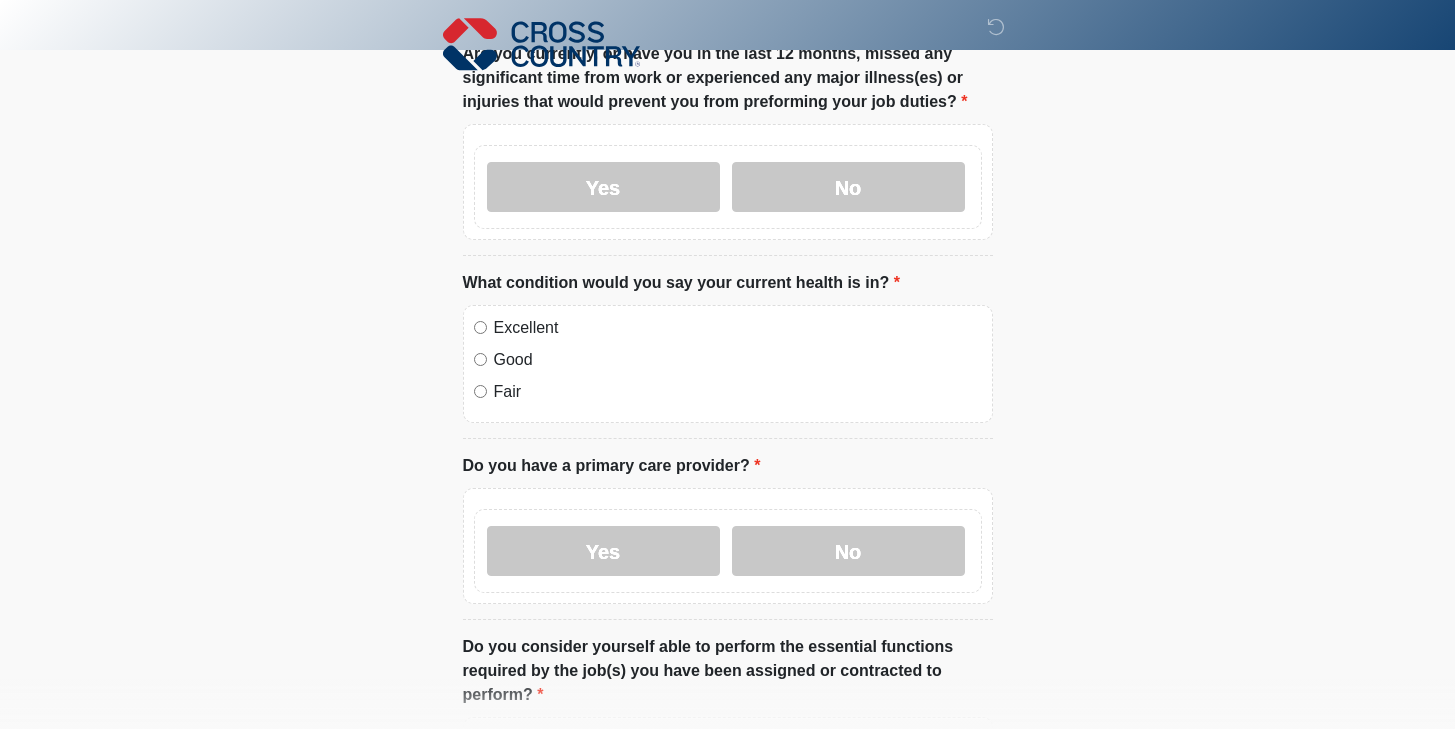 scroll, scrollTop: 573, scrollLeft: 0, axis: vertical 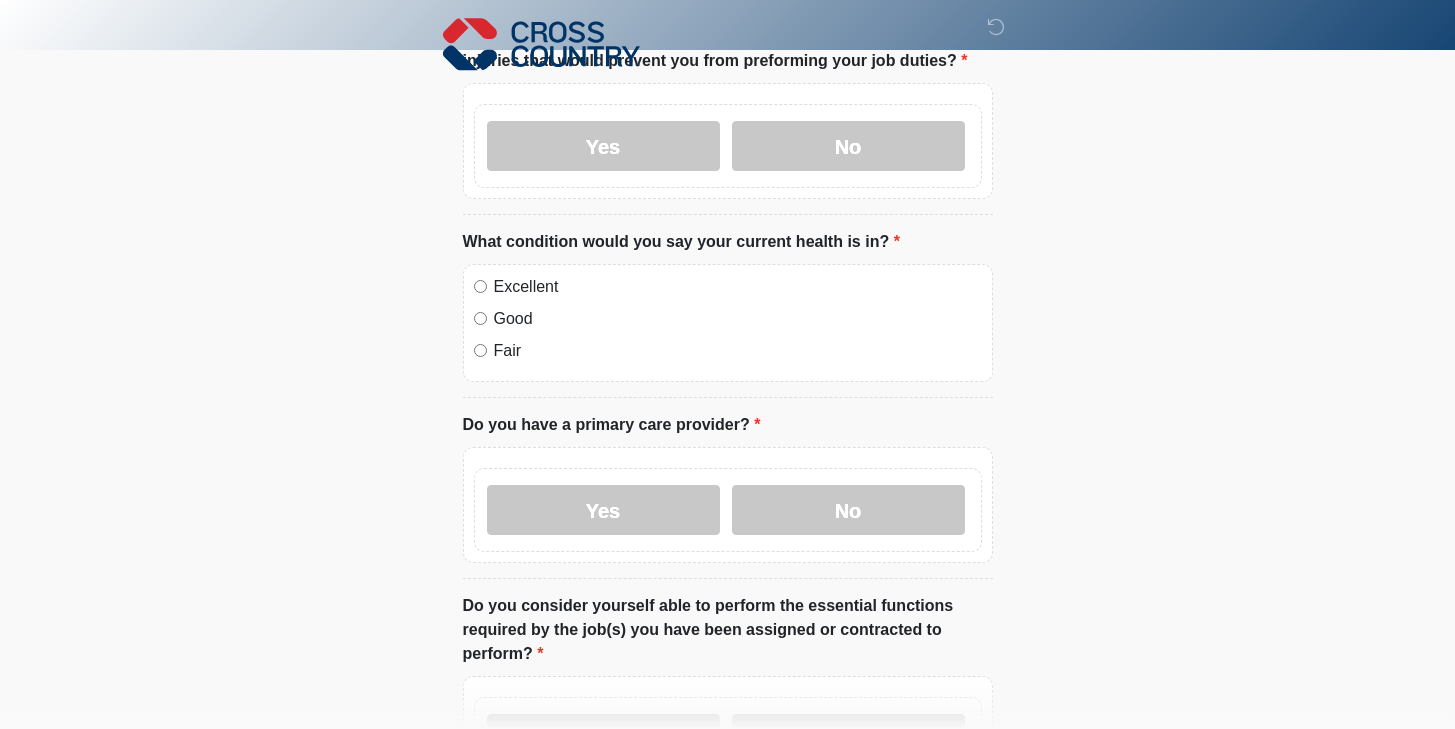 click on "Yes" at bounding box center (603, 510) 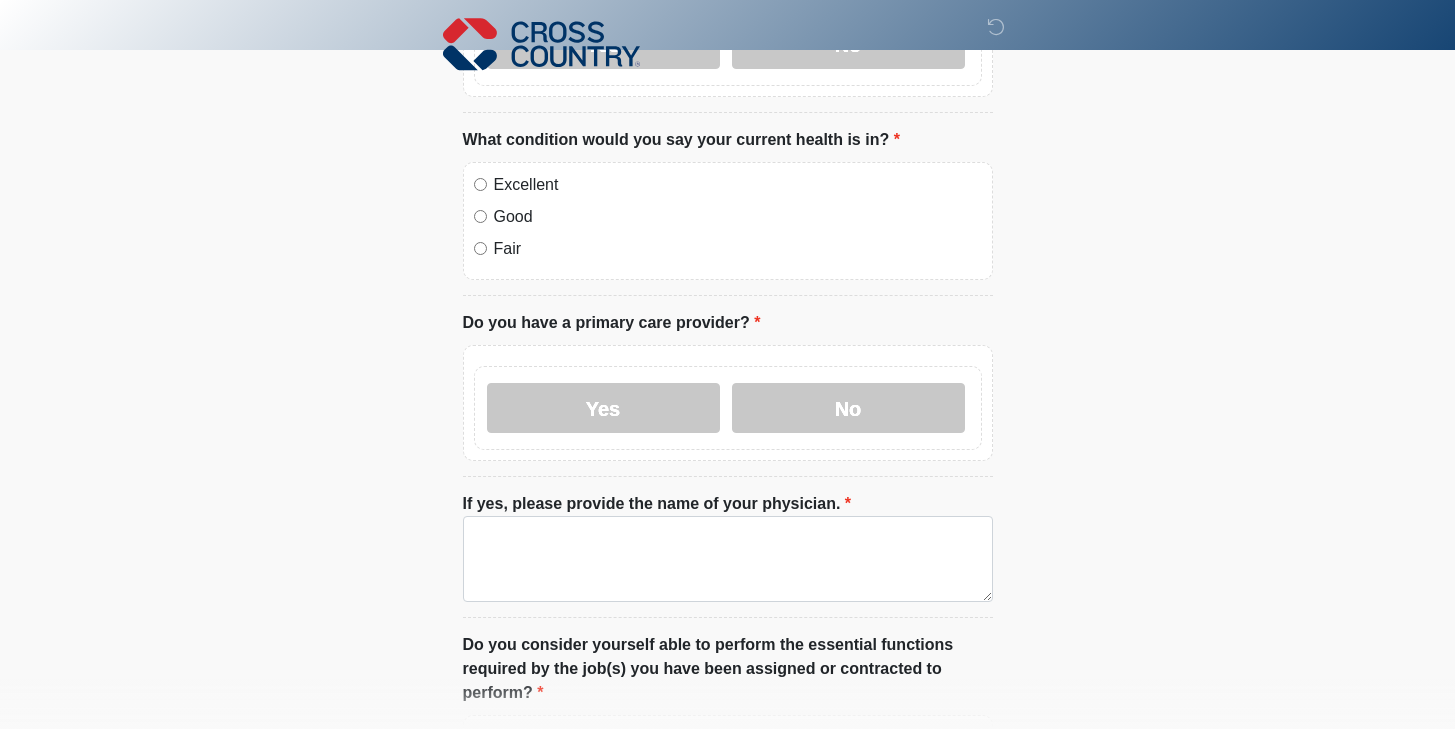 scroll, scrollTop: 683, scrollLeft: 0, axis: vertical 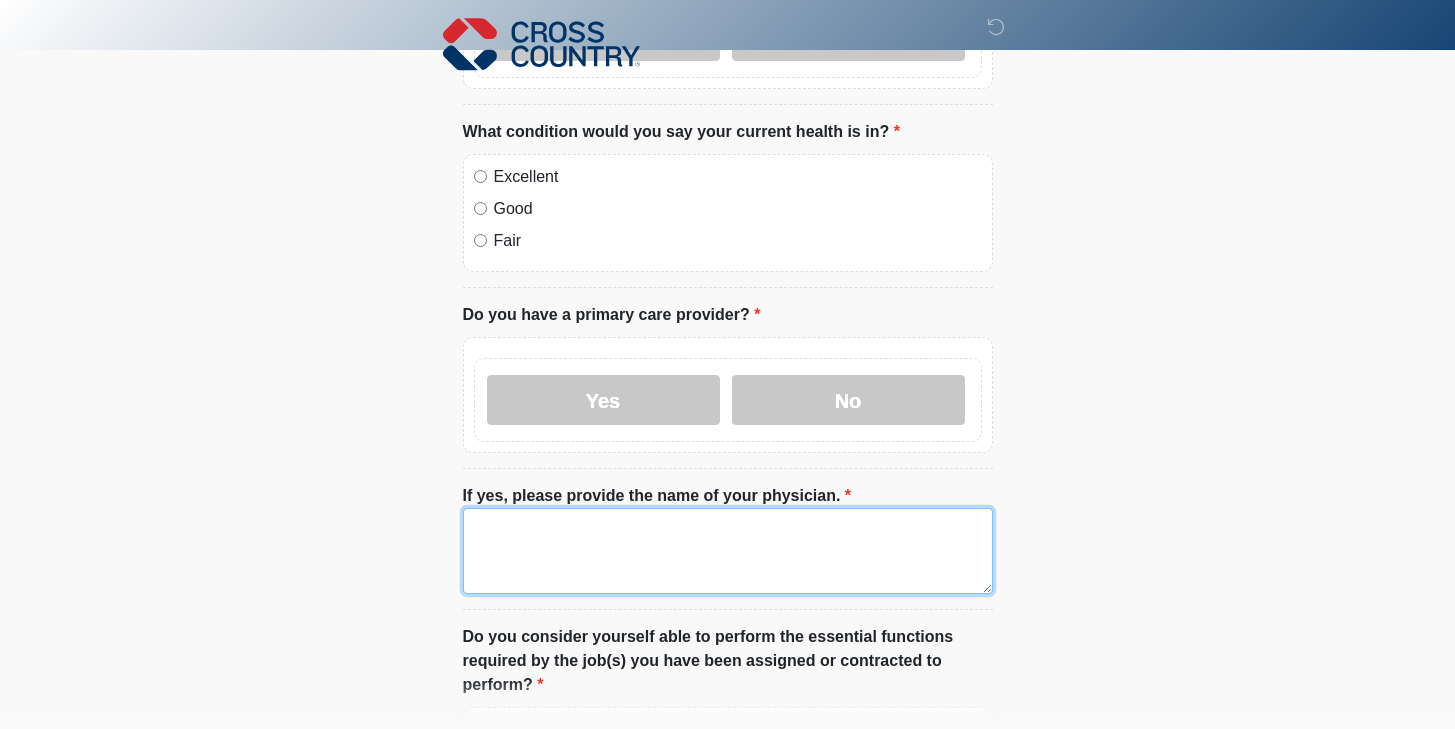 click on "If yes, please provide the name of your physician." at bounding box center [728, 551] 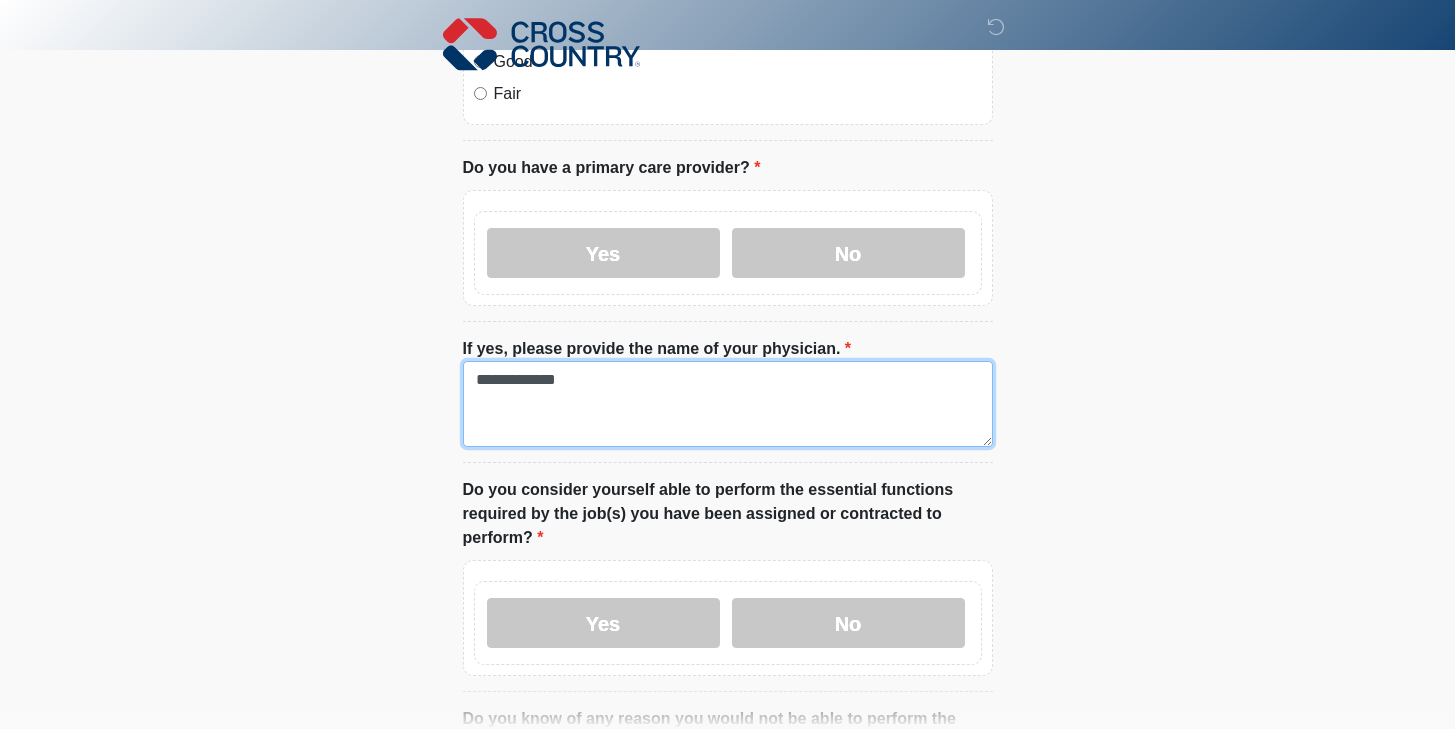 scroll, scrollTop: 876, scrollLeft: 0, axis: vertical 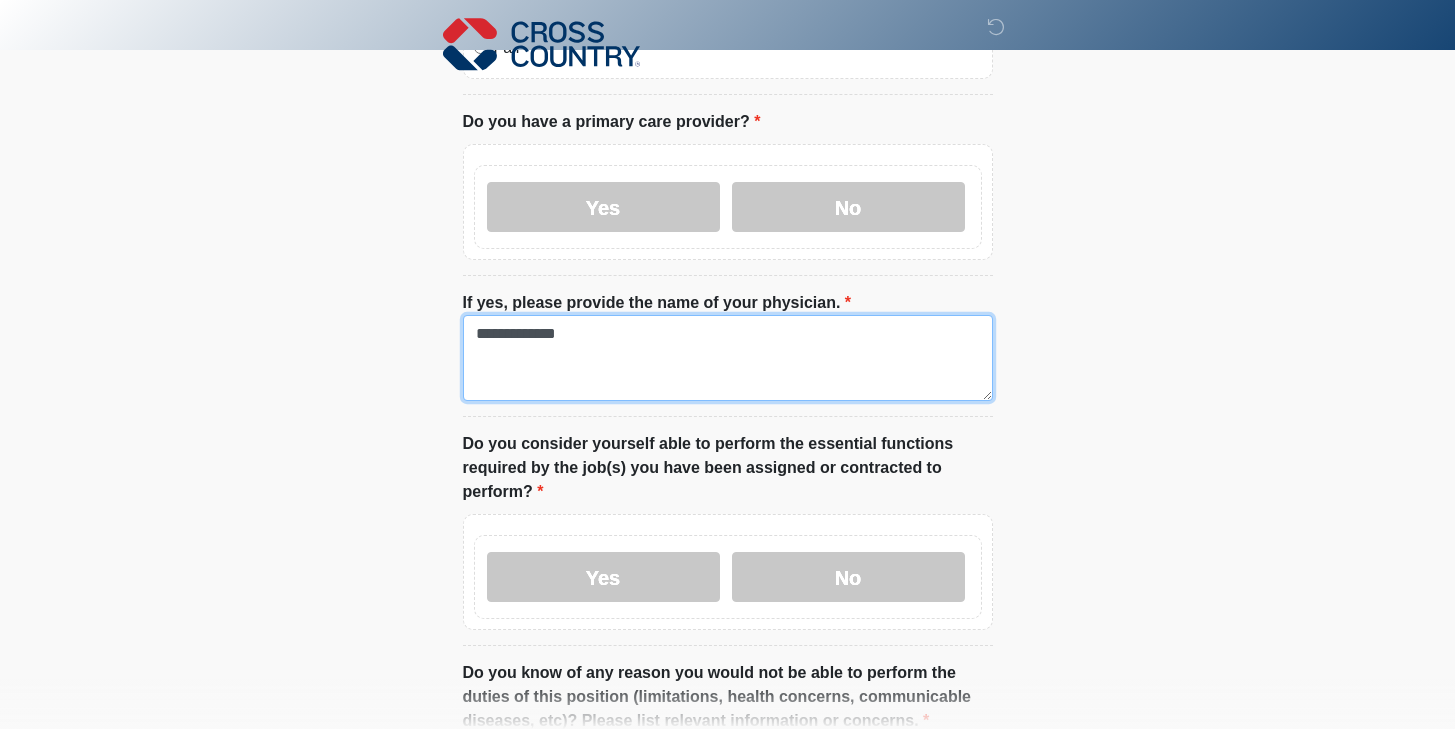 type on "**********" 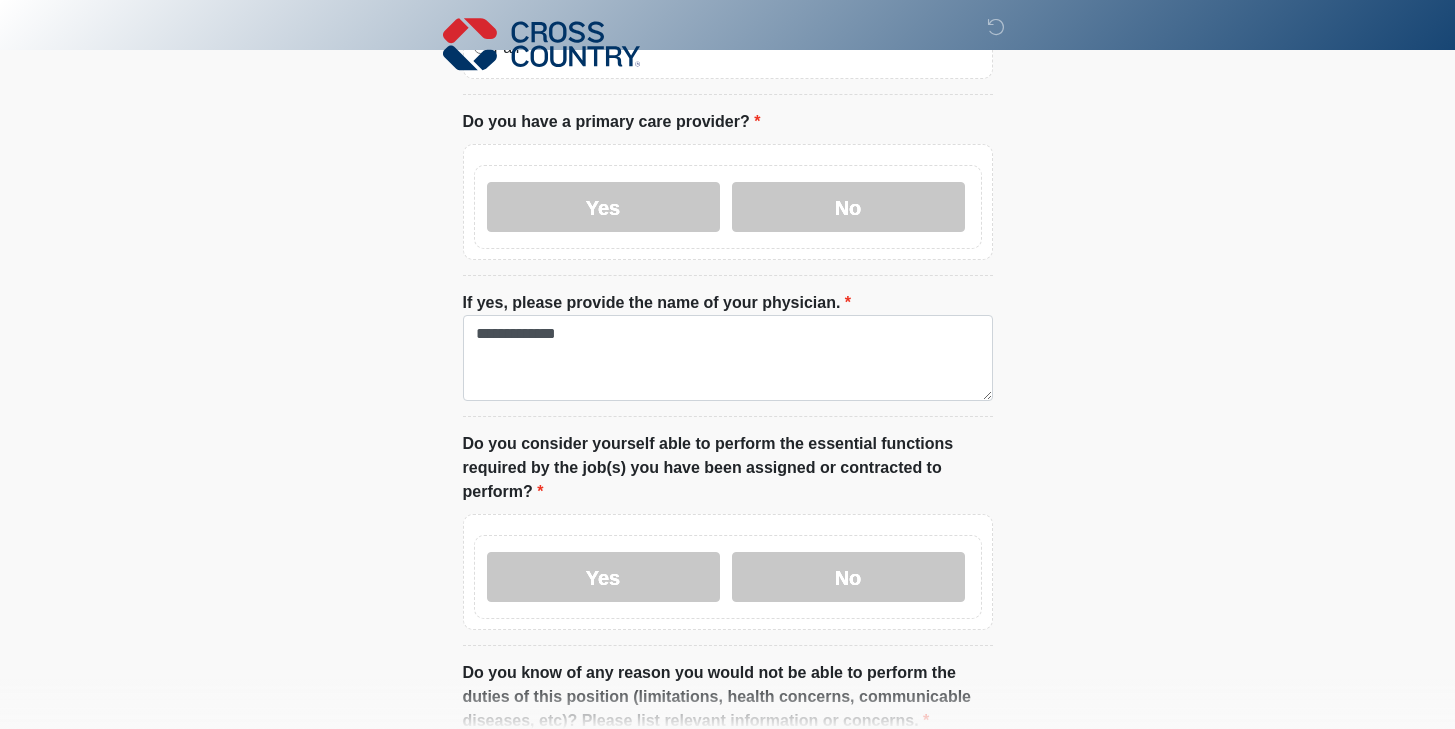 click on "‎ ‎ ‎
Medical History Questions
Please answer all questions with honesty and accuracy.
Please connect to Wi-Fi now   Provide us with your contact info  Answer some questions about your medical history  Complete a video call with one of our providers
Cross Country
This is the beginning of your virtual Health Assessment.   ﻿﻿﻿﻿﻿﻿To begin, ﻿﻿﻿﻿﻿﻿﻿﻿﻿﻿﻿﻿﻿﻿﻿﻿﻿﻿ press the continue button below and answer all questions with honesty.
Continue
Please be sure your device is connected to a Wi-Fi Network for quicker service. Otherwise, you may experience connectivity issues with your provider and cause unnecessary delays  .
Continue
~~~~~~~~~~~~~~~~~~~~~~~~~~~~" at bounding box center [728, 16] 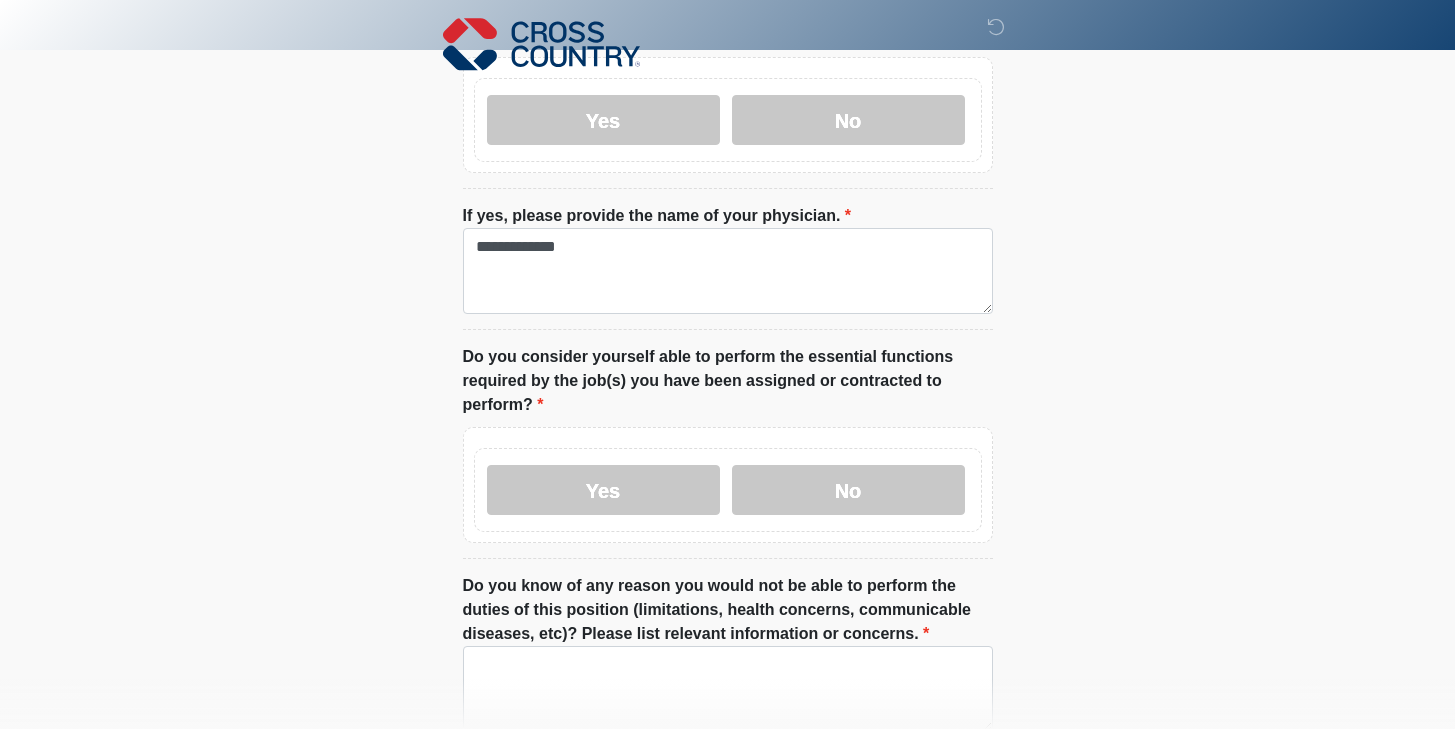 scroll, scrollTop: 1009, scrollLeft: 0, axis: vertical 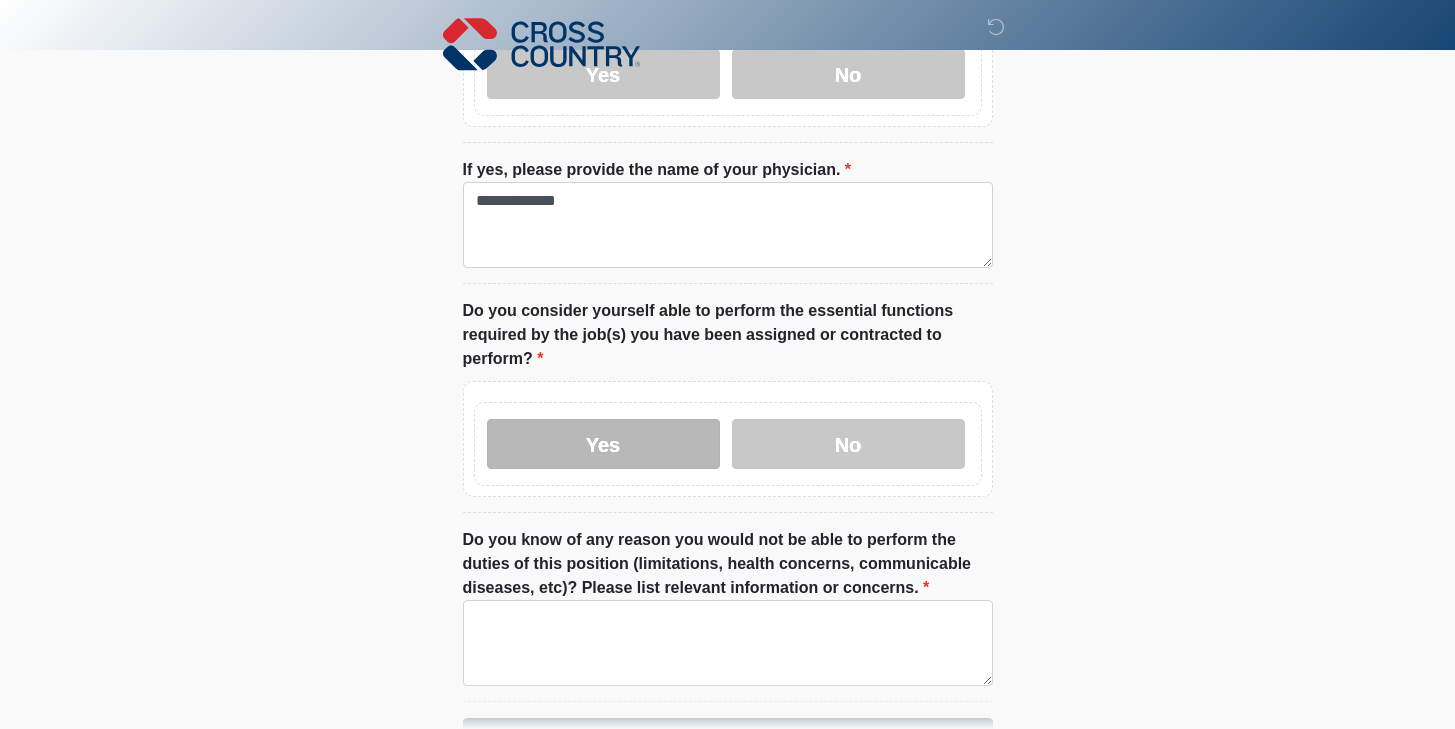 click on "Yes" at bounding box center (603, 444) 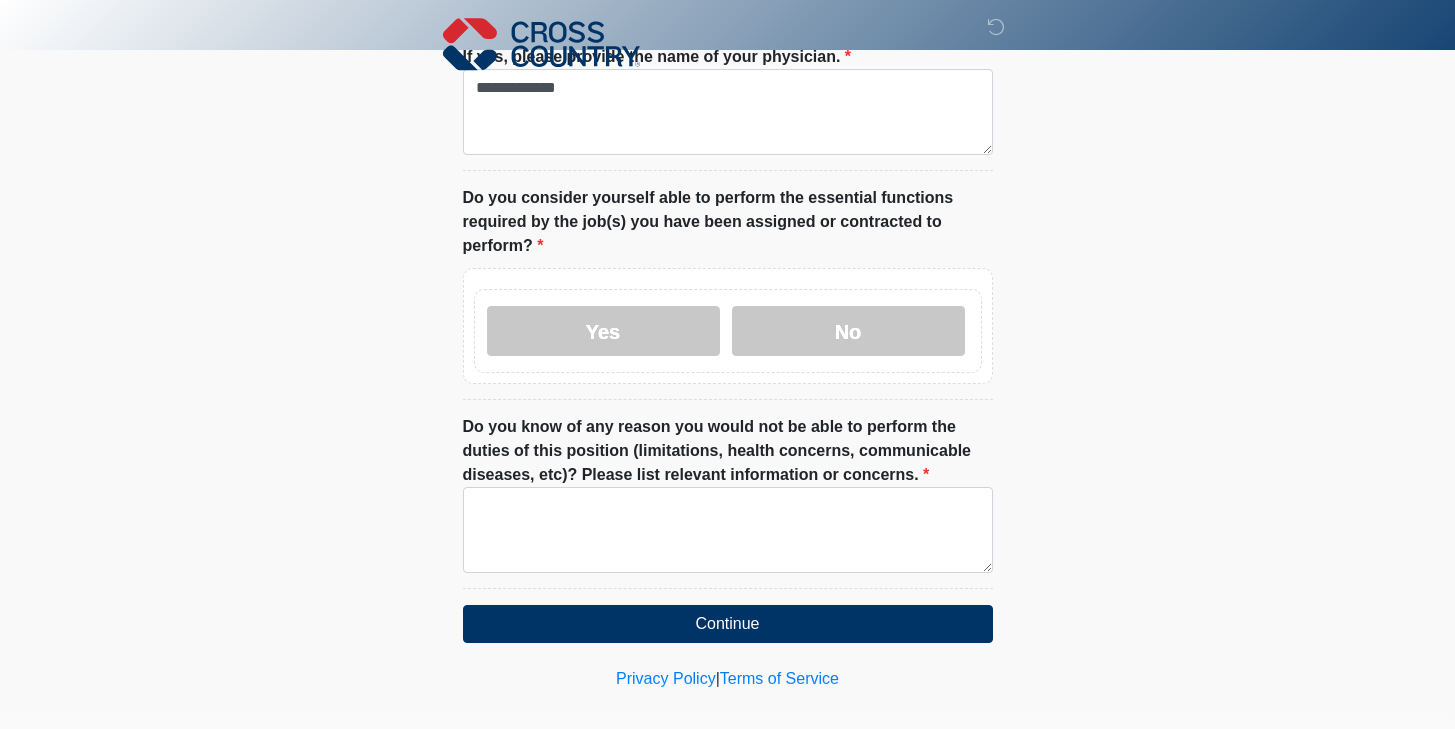 scroll, scrollTop: 1136, scrollLeft: 0, axis: vertical 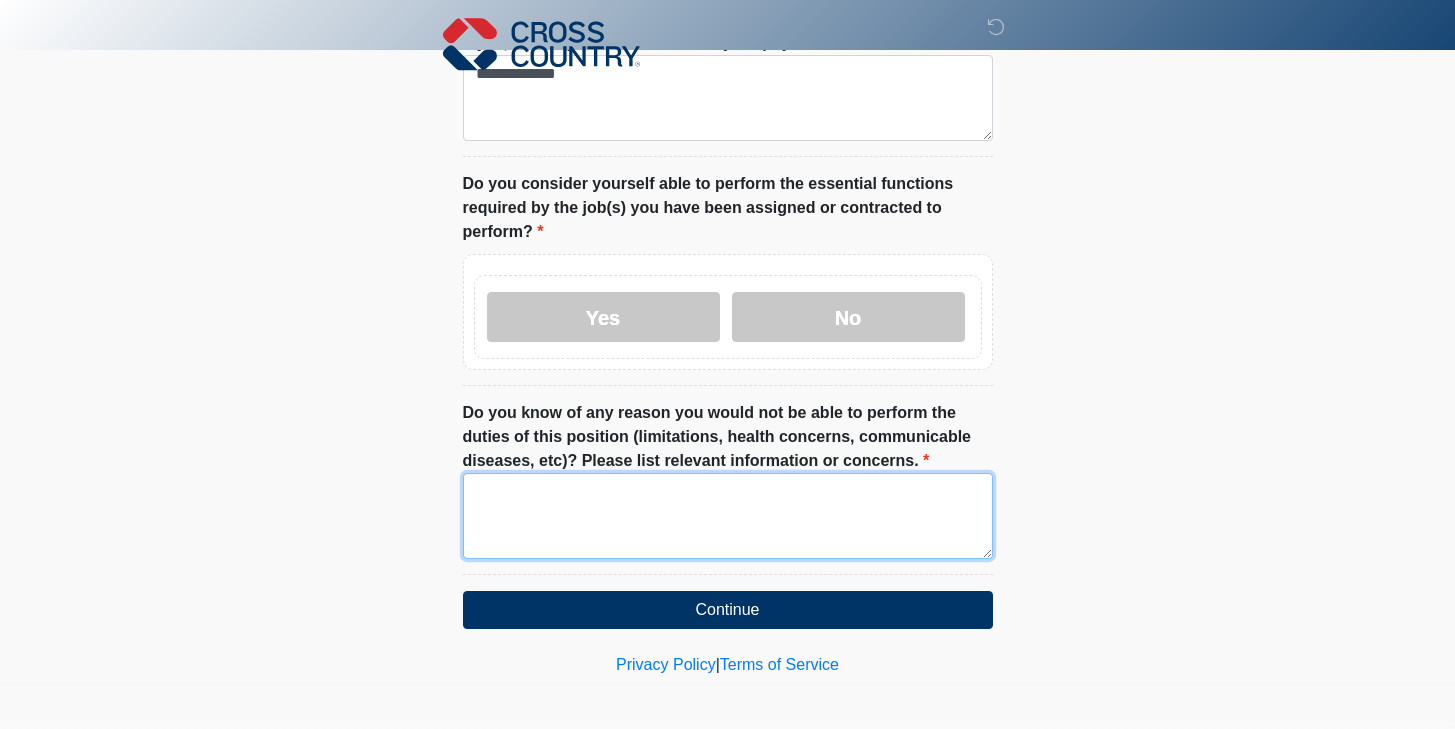 click on "Do you know of any reason you would not be able to perform the duties of this position (limitations, health concerns, communicable diseases, etc)?  Please list relevant information or concerns." at bounding box center [728, 516] 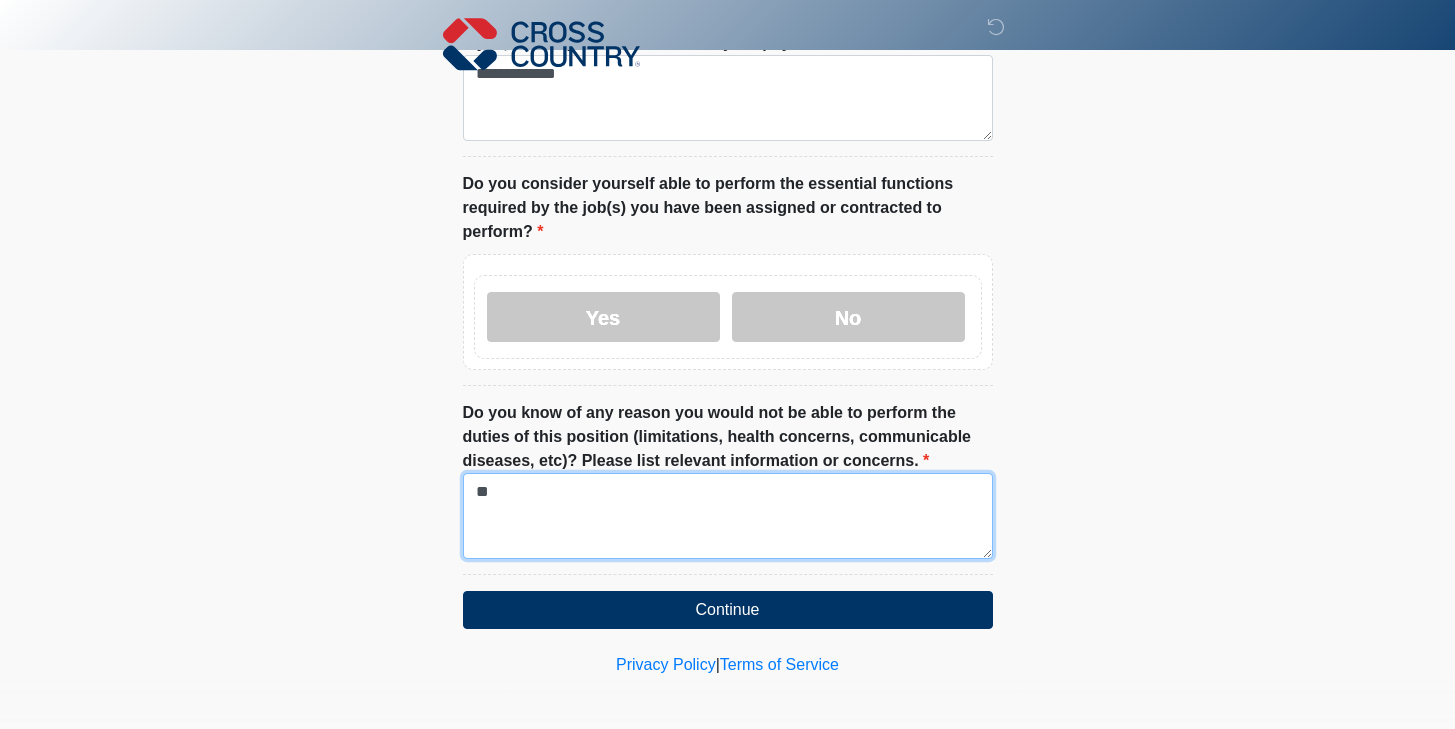 type on "*" 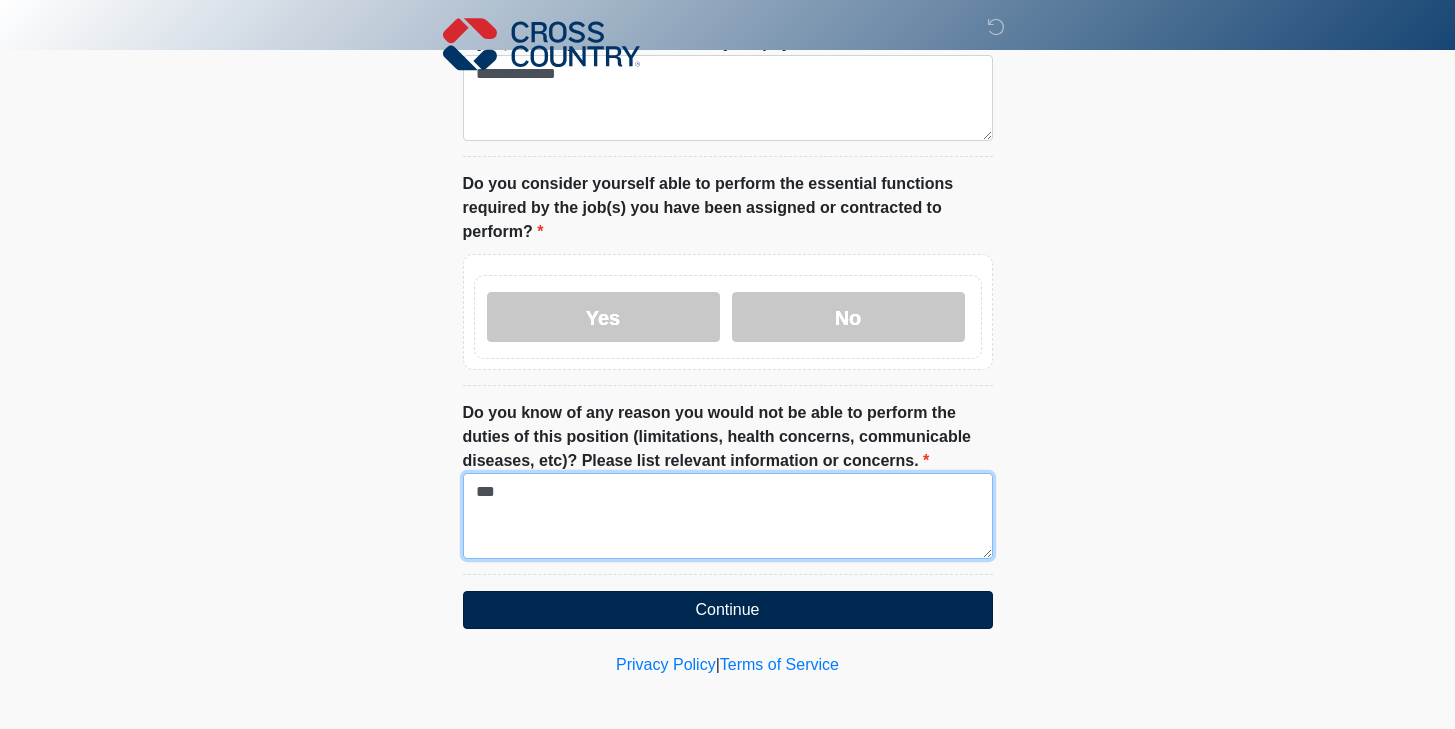 type on "***" 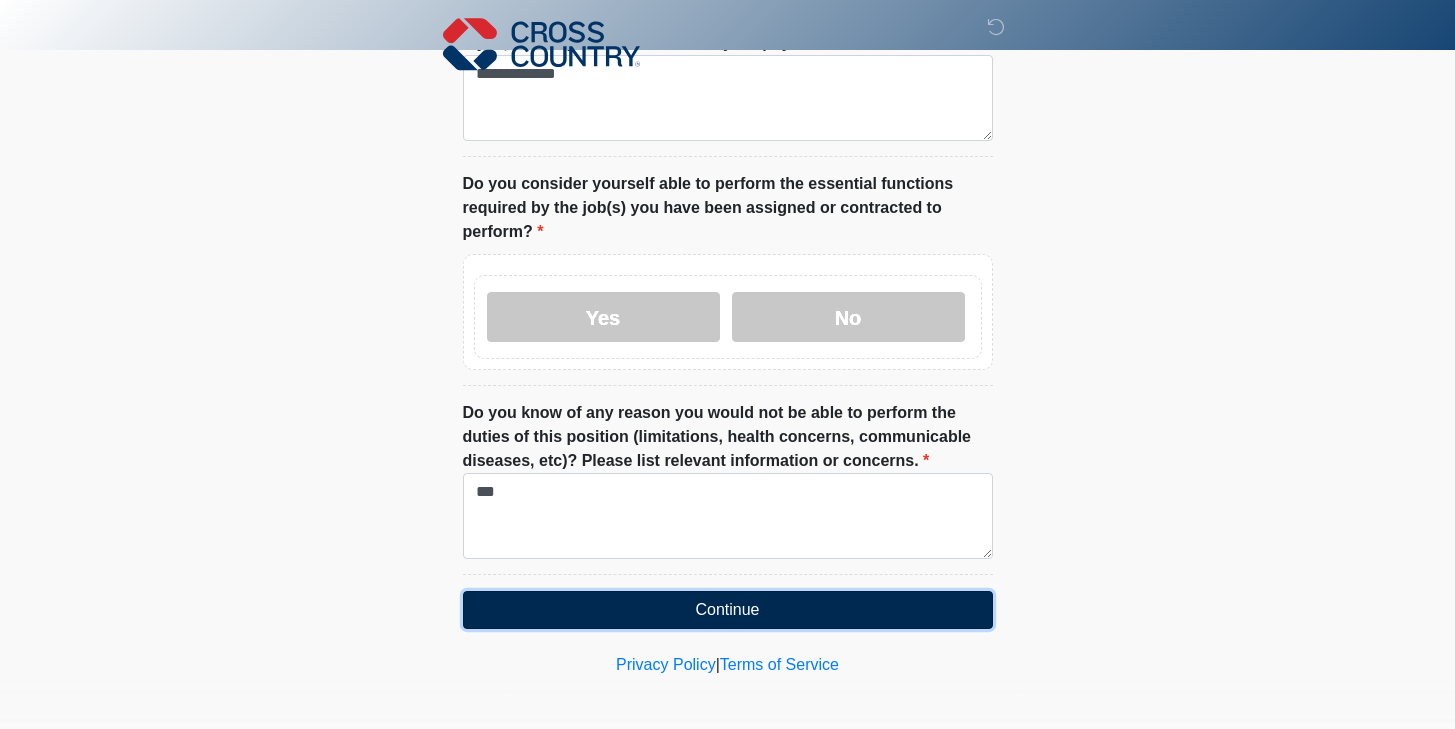 click on "Continue" at bounding box center (728, 610) 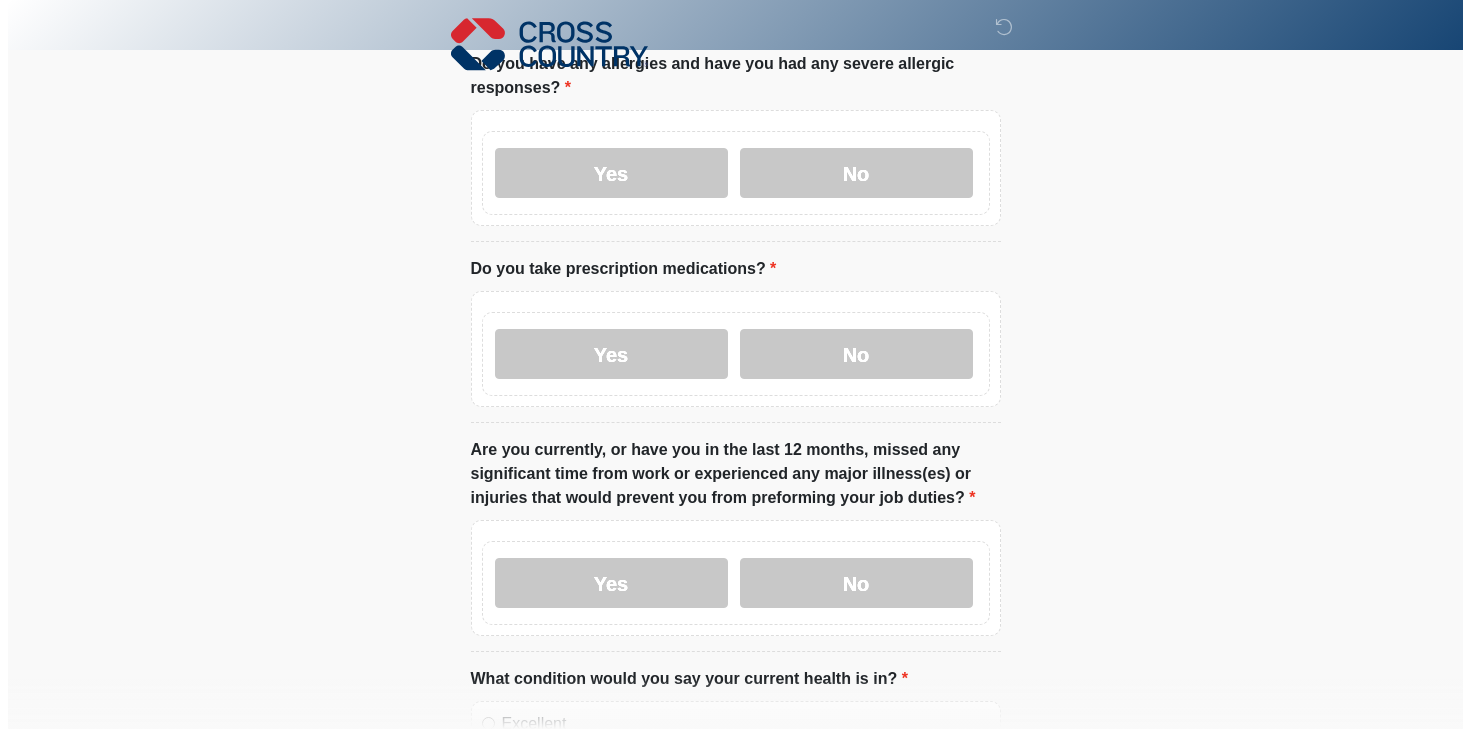scroll, scrollTop: 0, scrollLeft: 0, axis: both 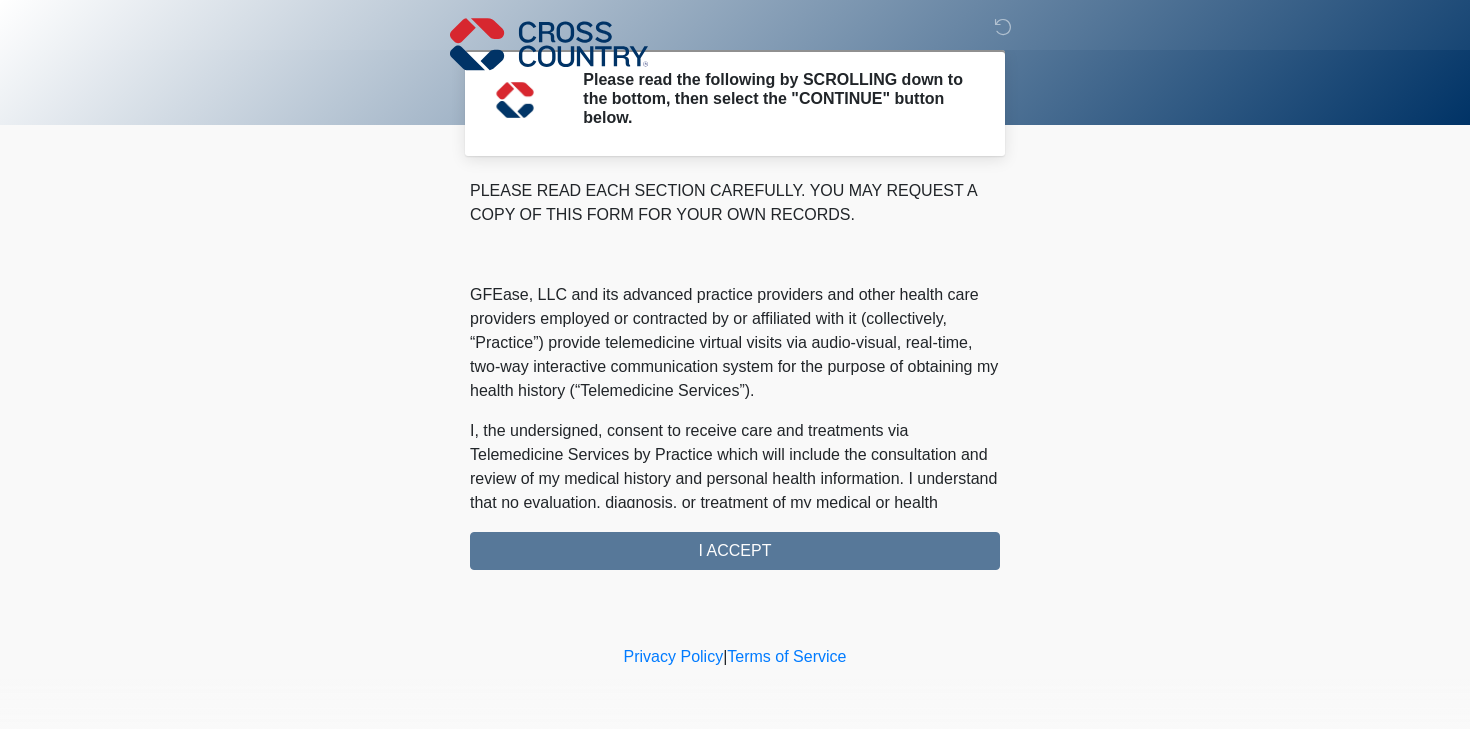 click on "PLEASE READ EACH SECTION CAREFULLY. YOU MAY REQUEST A COPY OF THIS FORM FOR YOUR OWN RECORDS. GFEase, LLC and its advanced practice providers and other health care providers employed or contracted by or affiliated with it (collectively, “Practice”) provide telemedicine virtual visits via audio-visual, real-time, two-way interactive communication system for the purpose of obtaining my health history (“Telemedicine Services”). I understand that Telemedicine Services include interactive audio, video or other electronic media and that there are both risks and benefits to being treated via telemedicine. Providers (i) may be in a location other than where I am located, (ii) will examine me face-to-face via a remote presence but will not perform a “hands-on” physical examination, and (iii) must rely on information provided by me.
I ACCEPT" at bounding box center [735, 374] 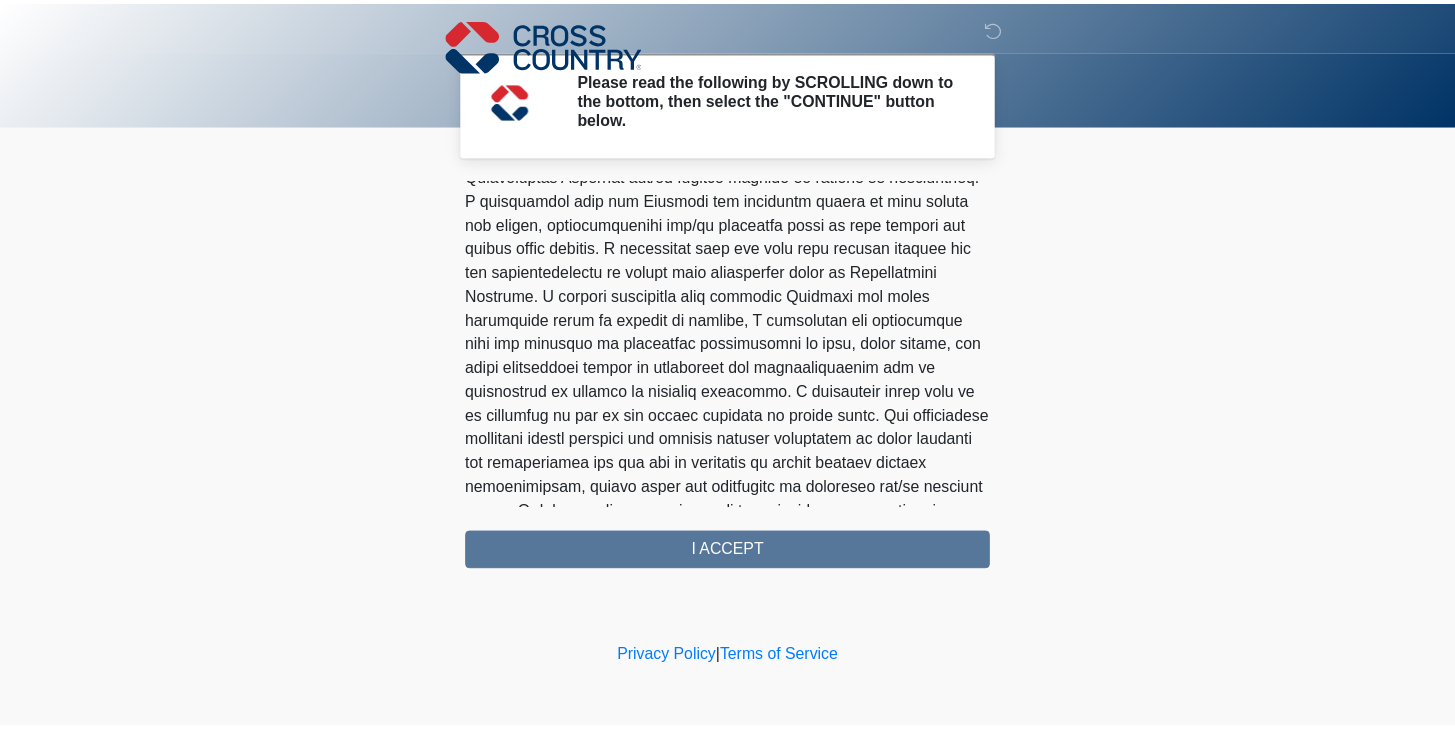 scroll, scrollTop: 1295, scrollLeft: 0, axis: vertical 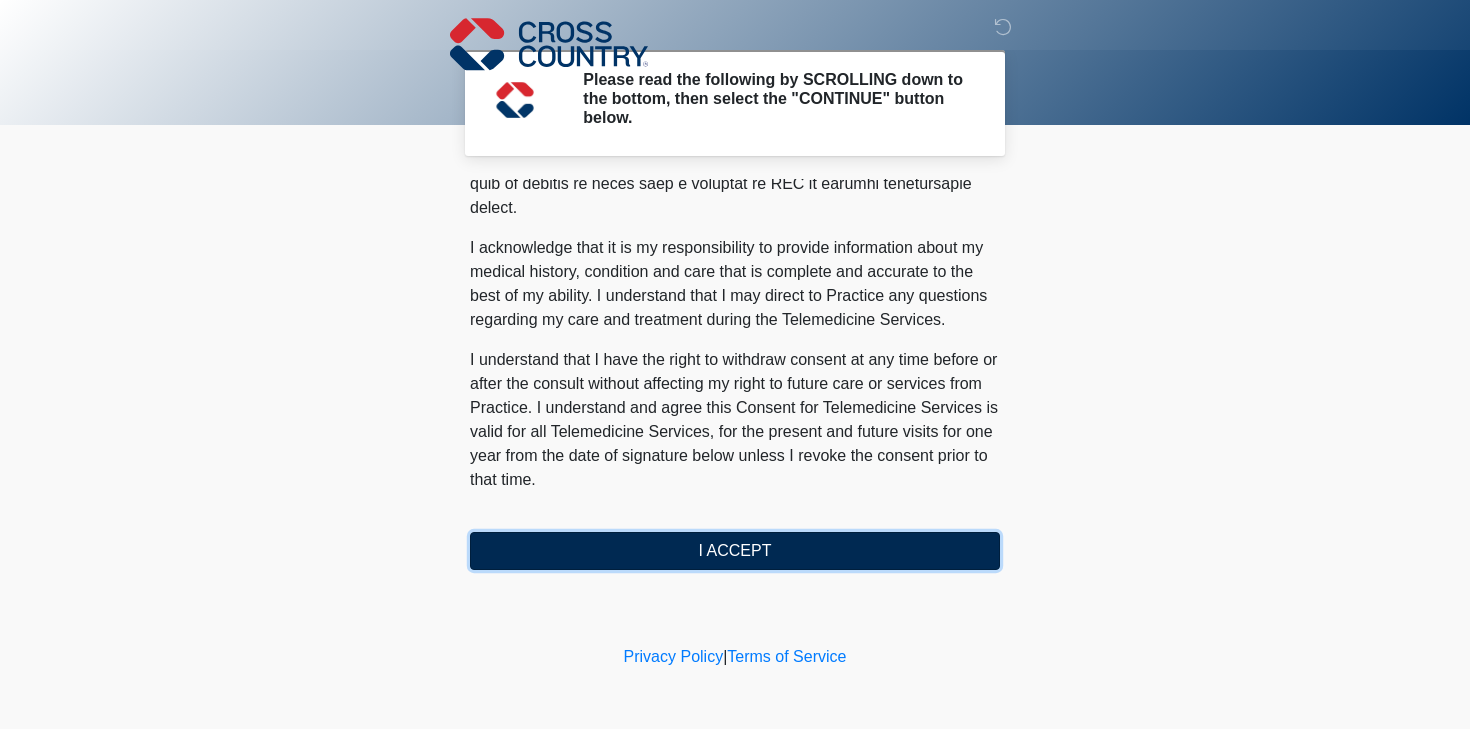 click on "I ACCEPT" at bounding box center [735, 551] 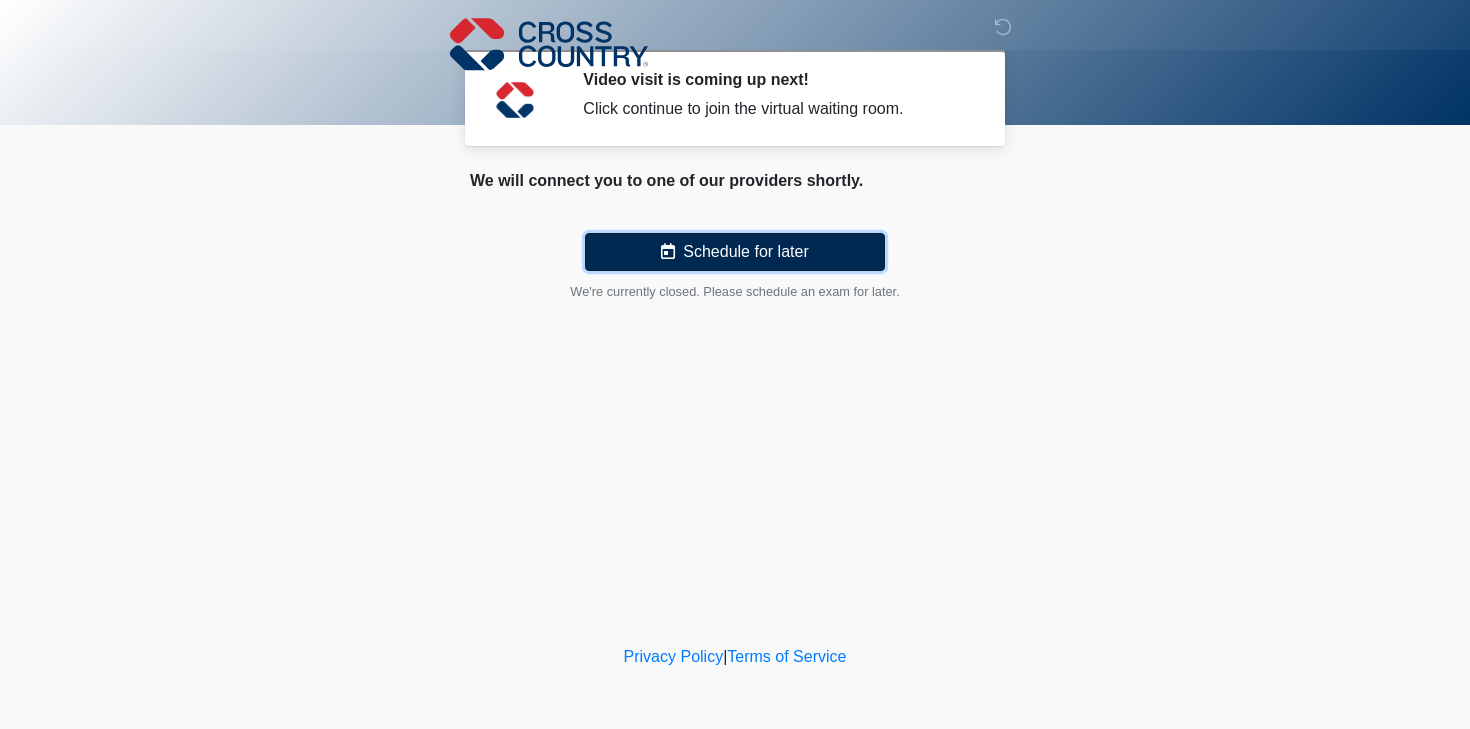 click on "Schedule for later" at bounding box center [735, 252] 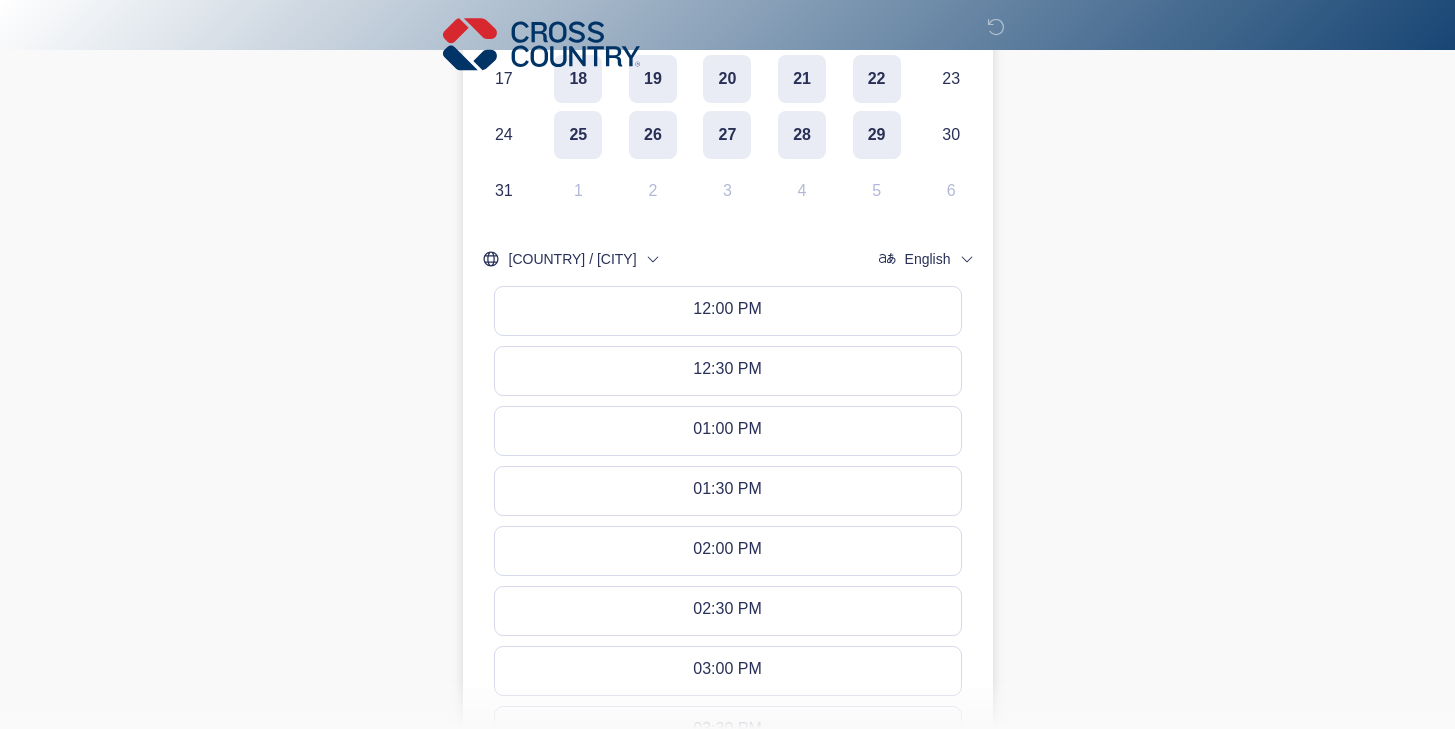 scroll, scrollTop: 559, scrollLeft: 0, axis: vertical 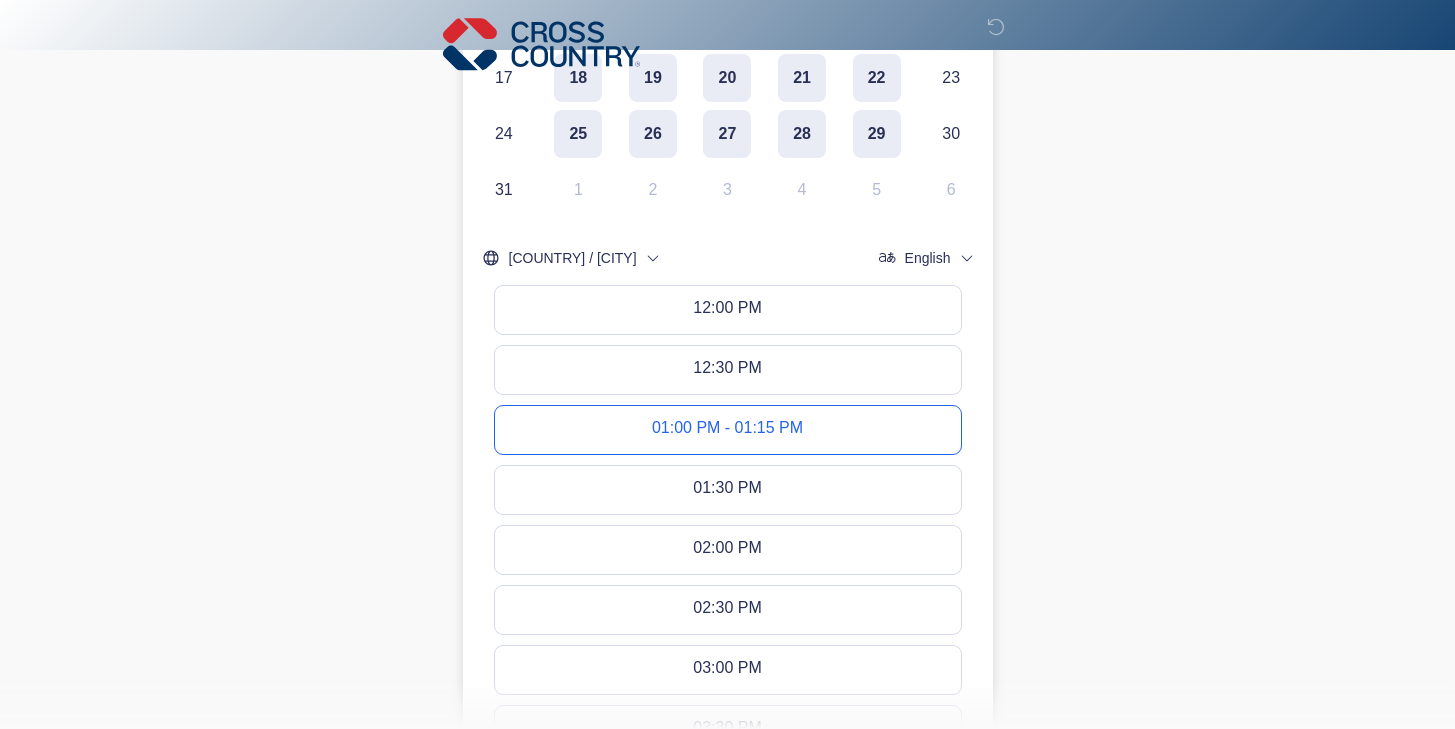 click on "01:00 PM - 01:15 PM" at bounding box center [728, 430] 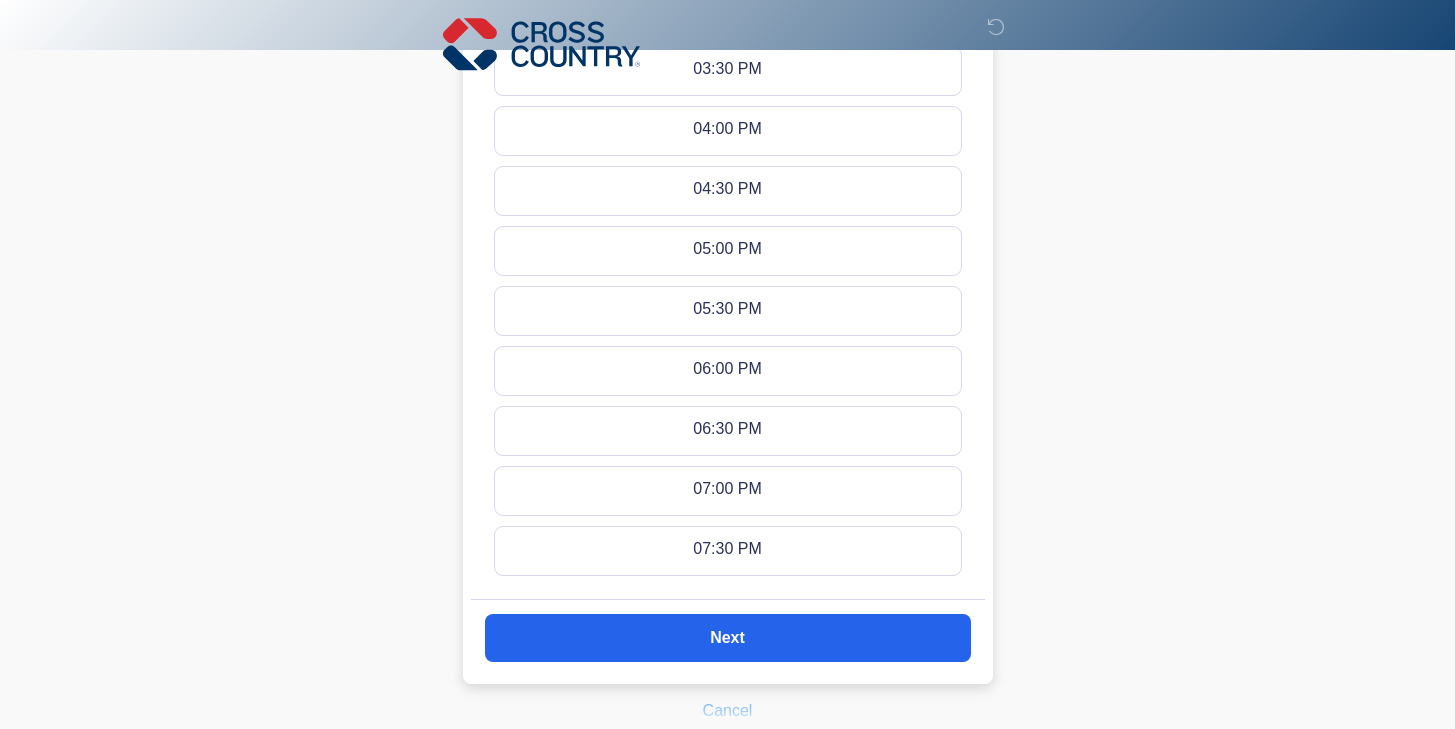scroll, scrollTop: 1324, scrollLeft: 0, axis: vertical 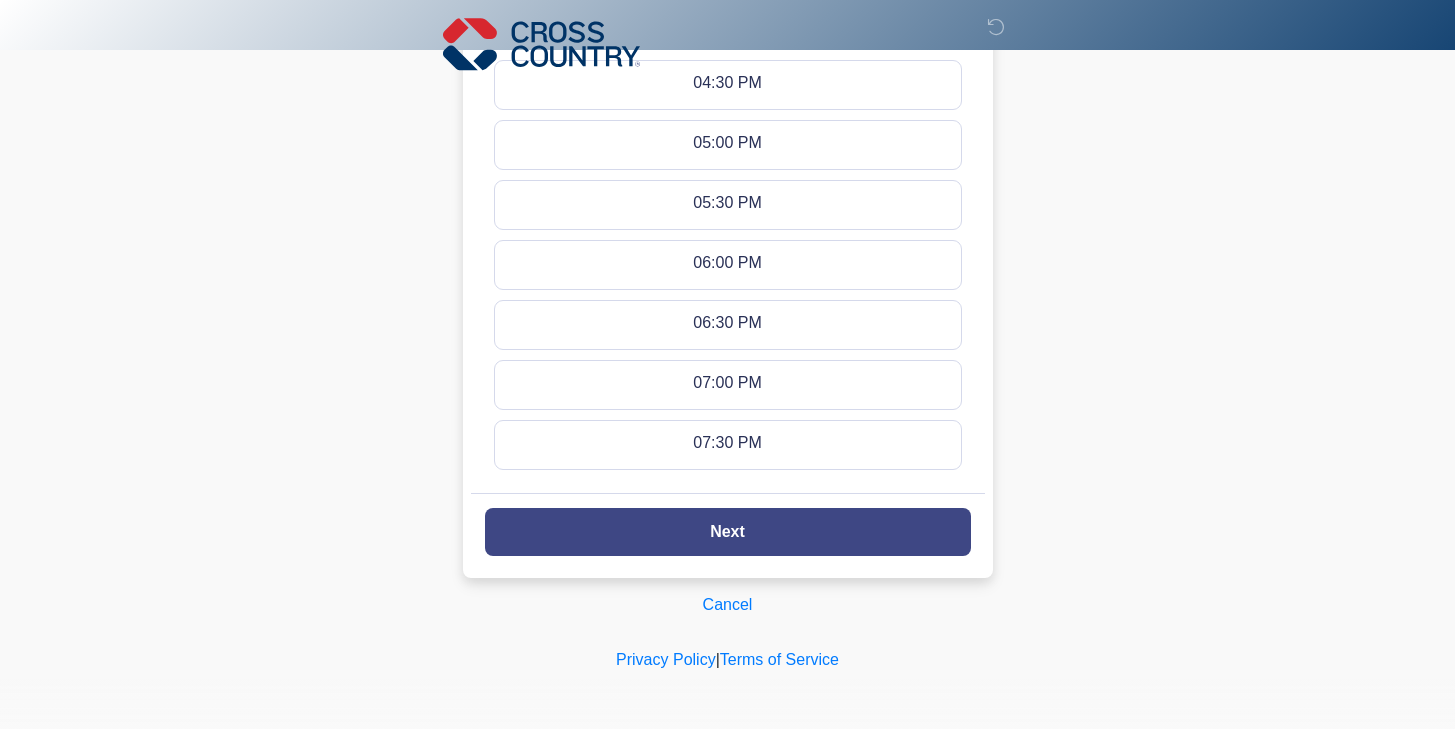 click on "Next" 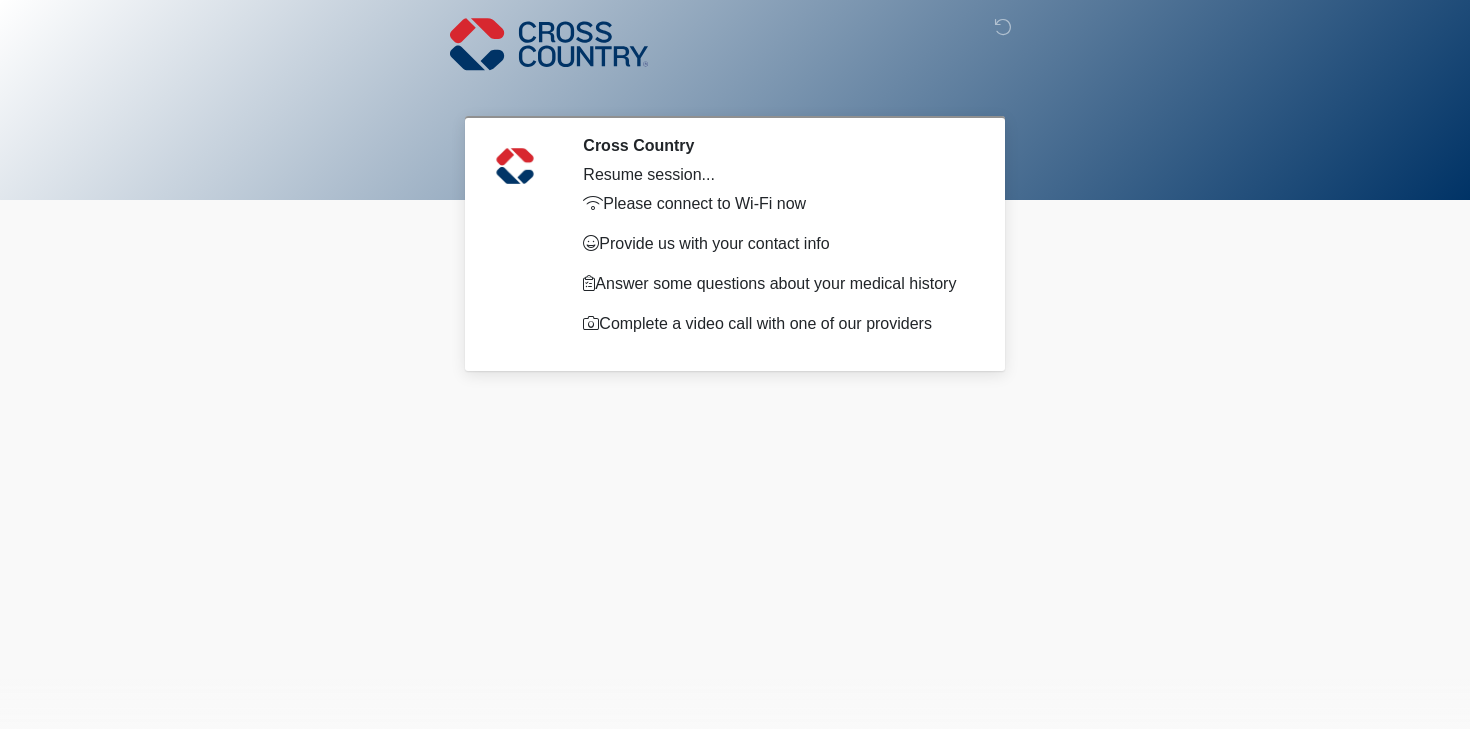 scroll, scrollTop: 0, scrollLeft: 0, axis: both 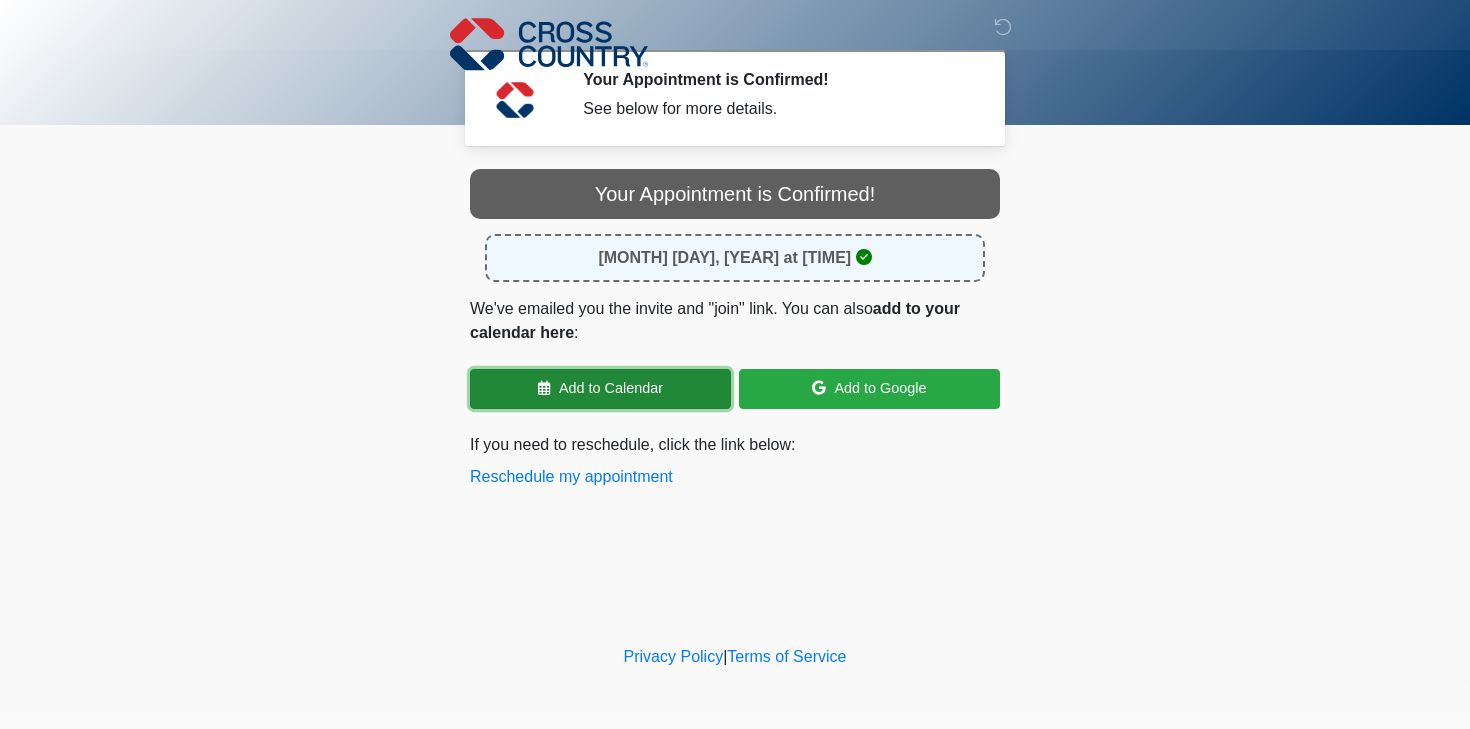 click on "Add to Calendar" at bounding box center [600, 389] 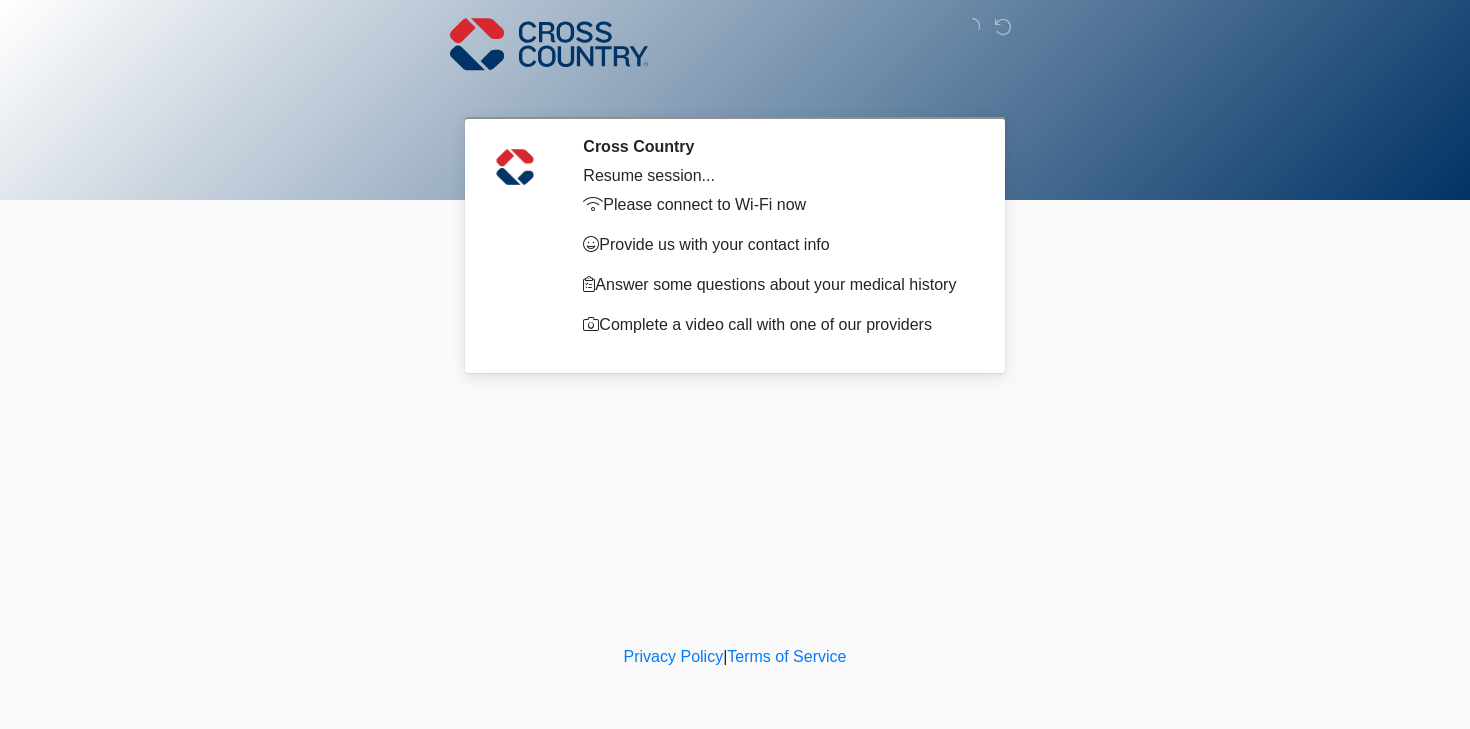 scroll, scrollTop: 0, scrollLeft: 0, axis: both 